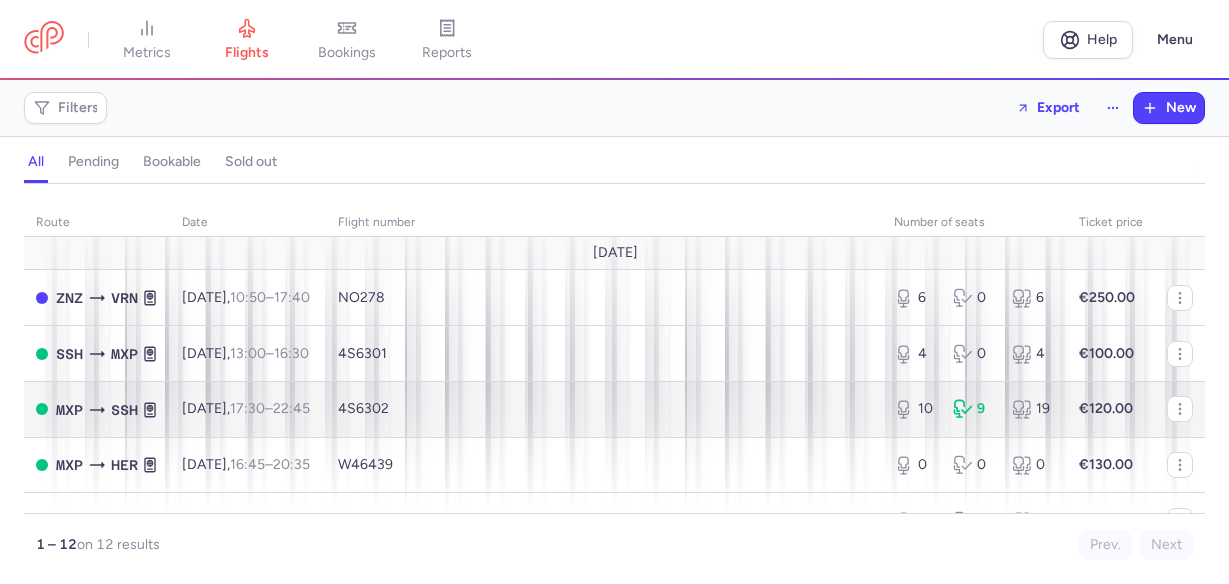 scroll, scrollTop: 0, scrollLeft: 0, axis: both 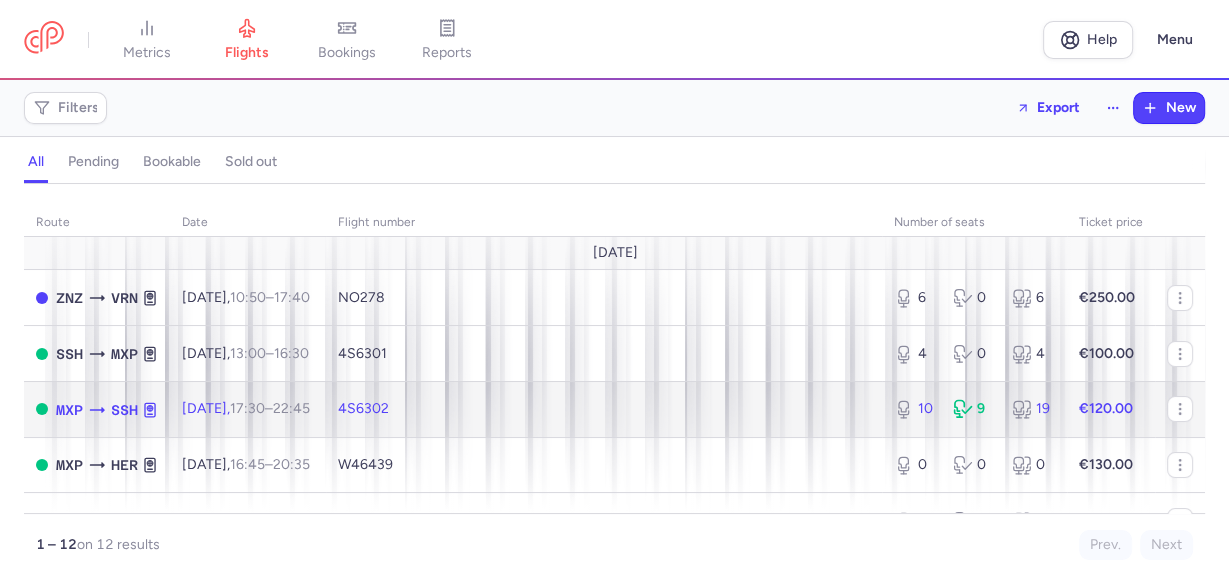 click on "SSH" at bounding box center (124, 410) 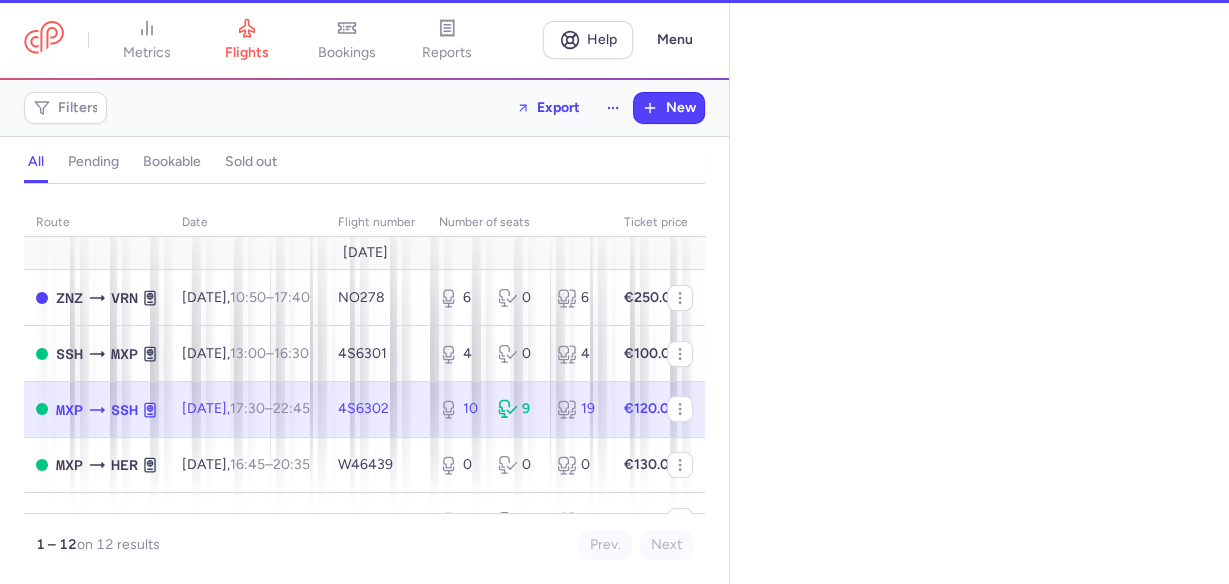 select on "days" 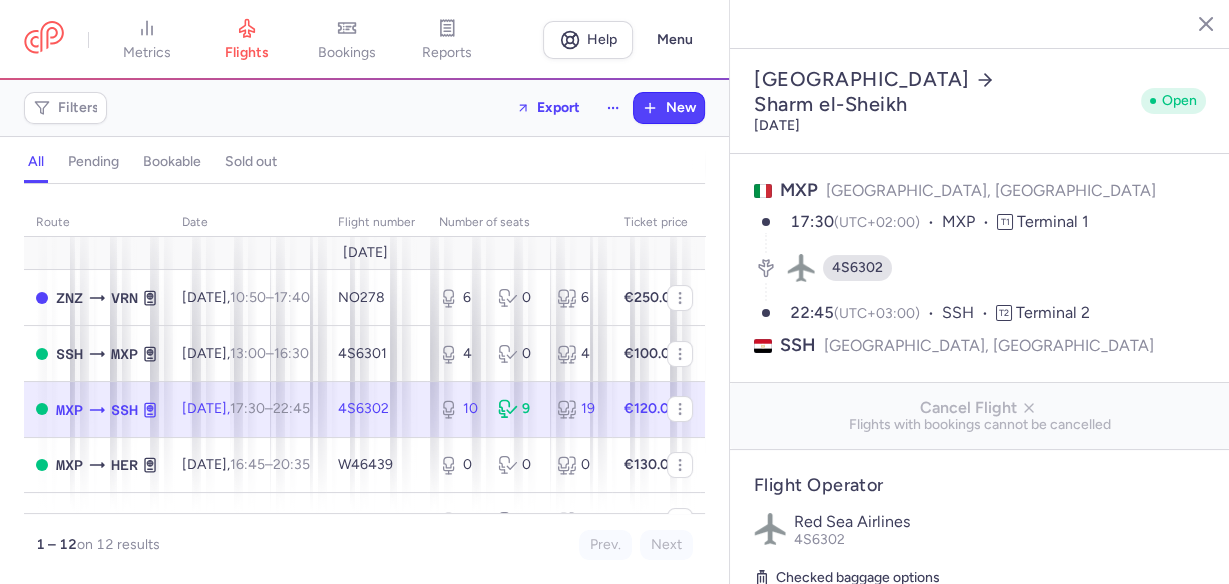 click 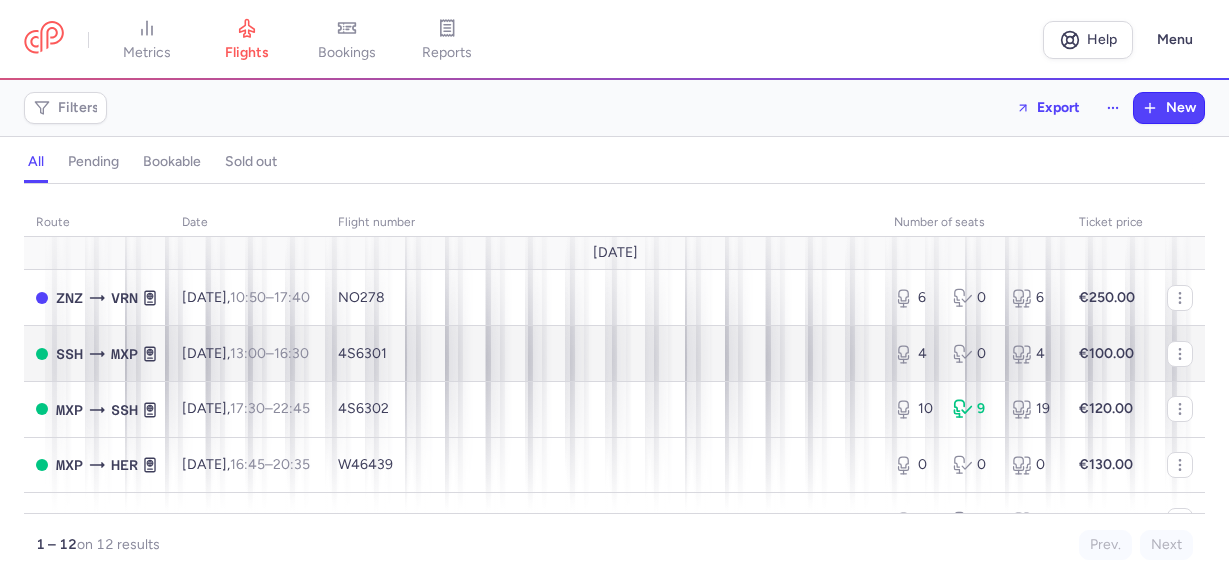 scroll, scrollTop: 0, scrollLeft: 0, axis: both 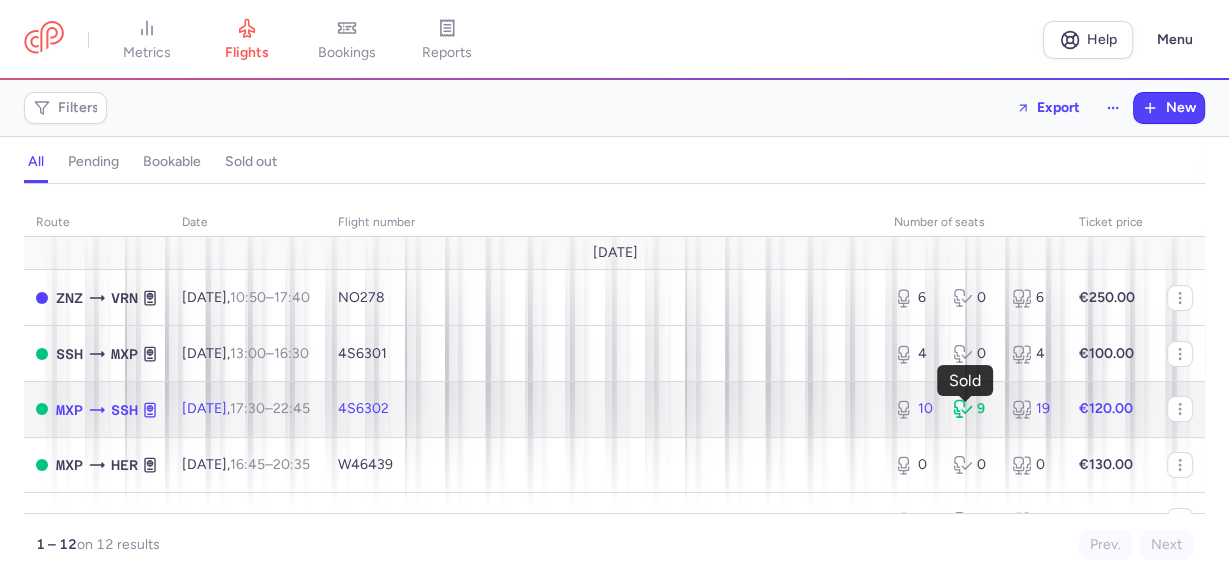 click 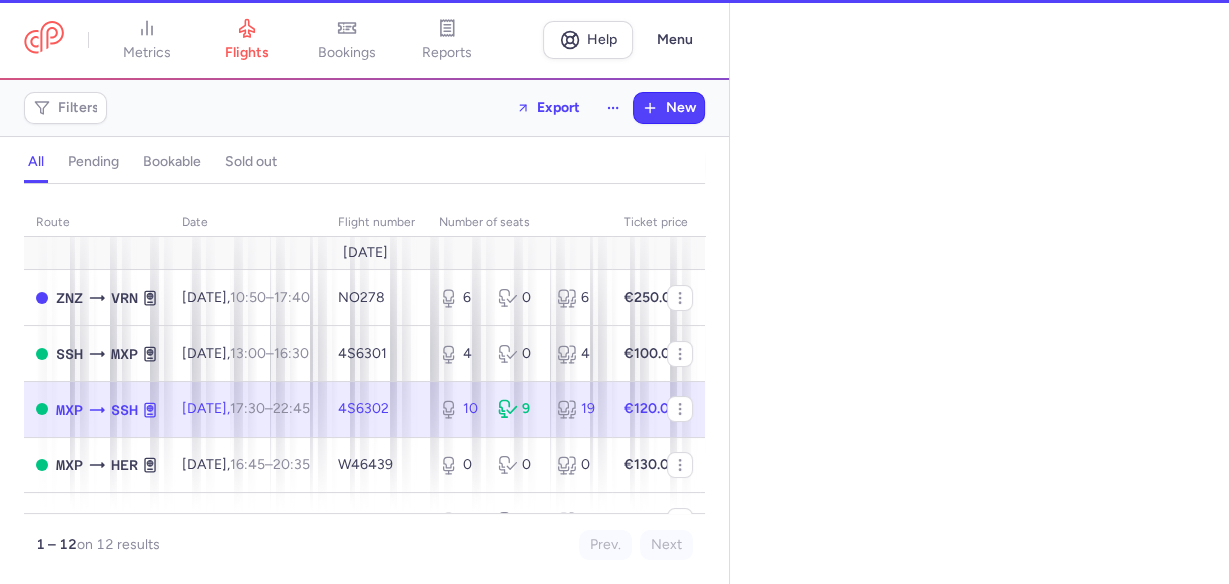 select on "days" 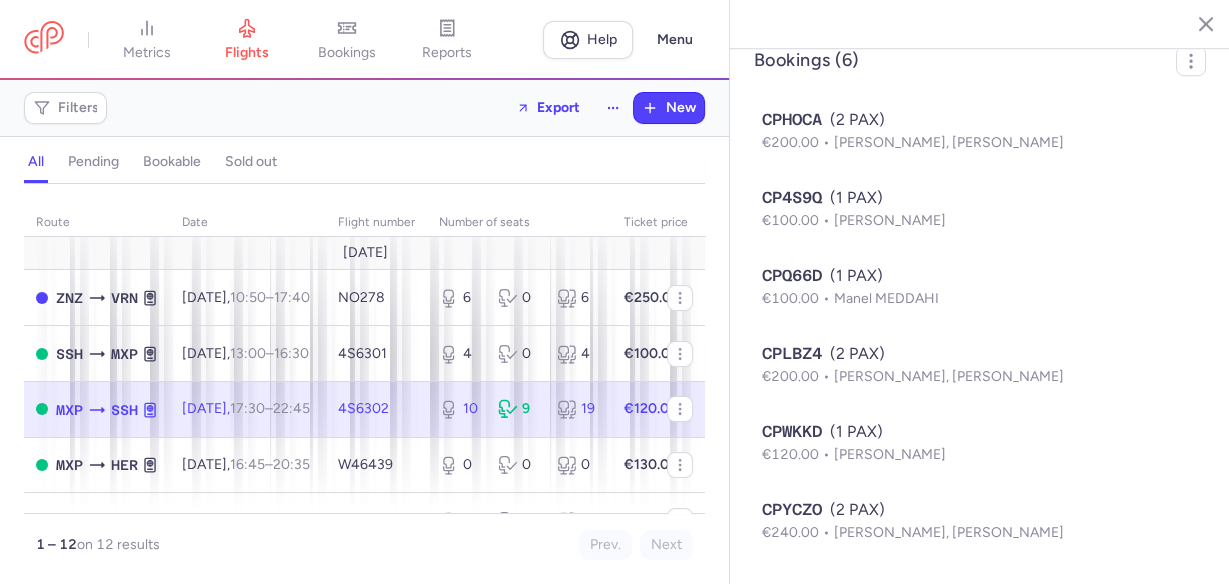 scroll, scrollTop: 1235, scrollLeft: 0, axis: vertical 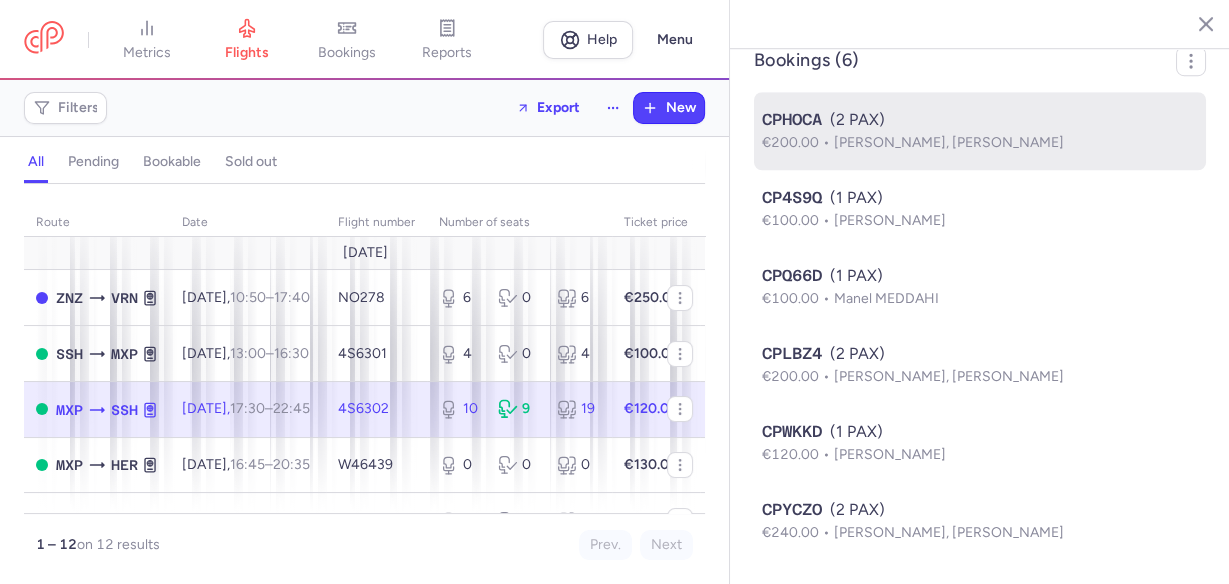 click on "[PERSON_NAME], [PERSON_NAME]" at bounding box center (949, 142) 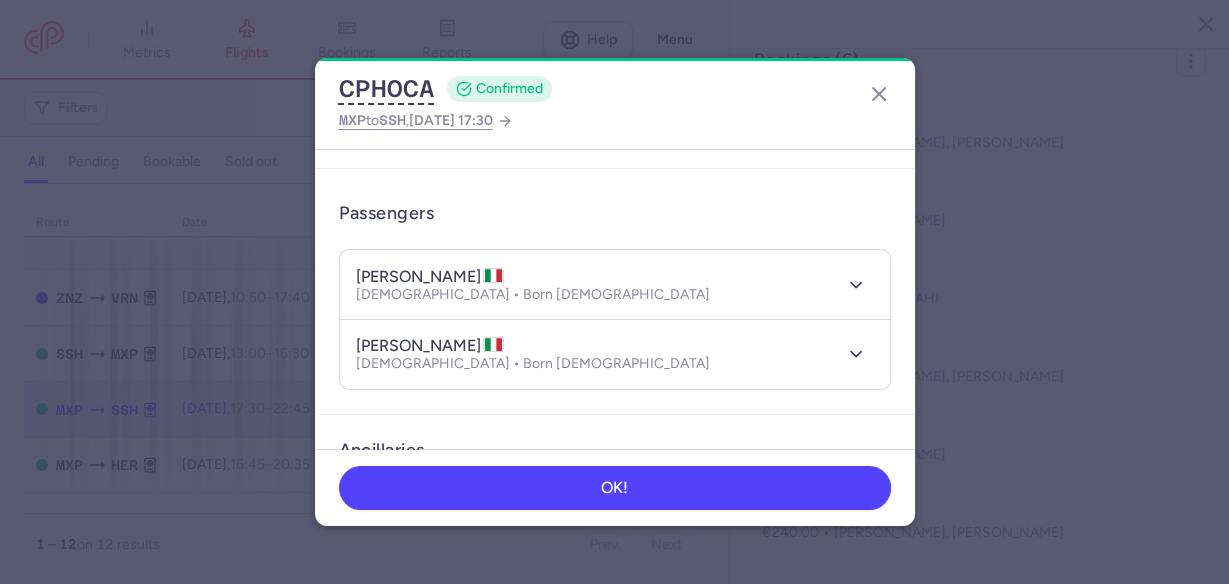 scroll, scrollTop: 160, scrollLeft: 0, axis: vertical 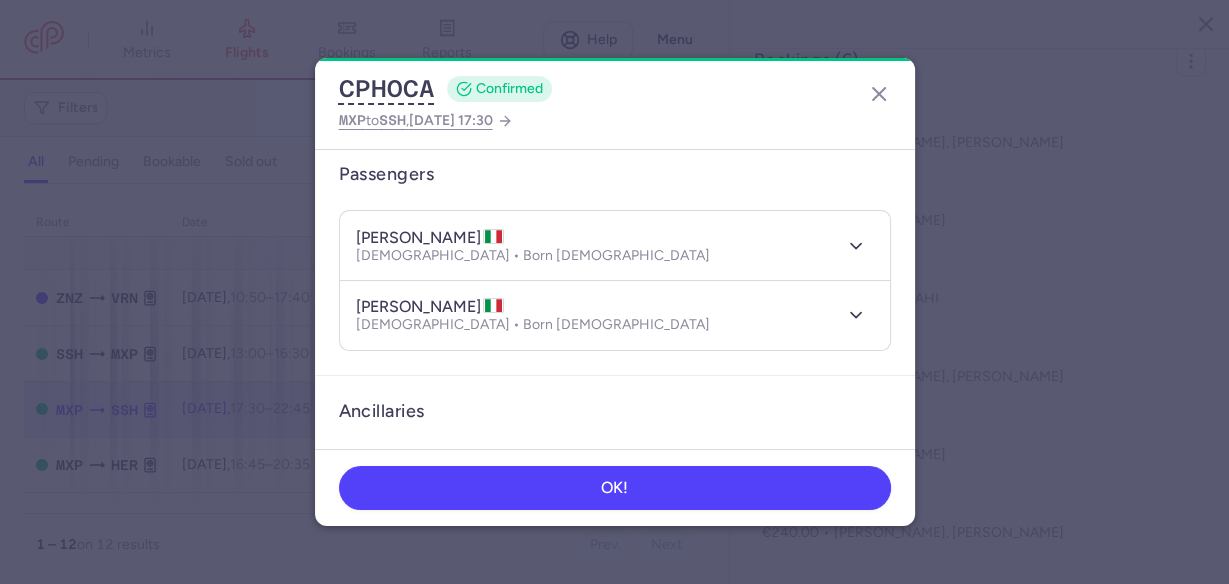 drag, startPoint x: 423, startPoint y: 236, endPoint x: 510, endPoint y: 238, distance: 87.02299 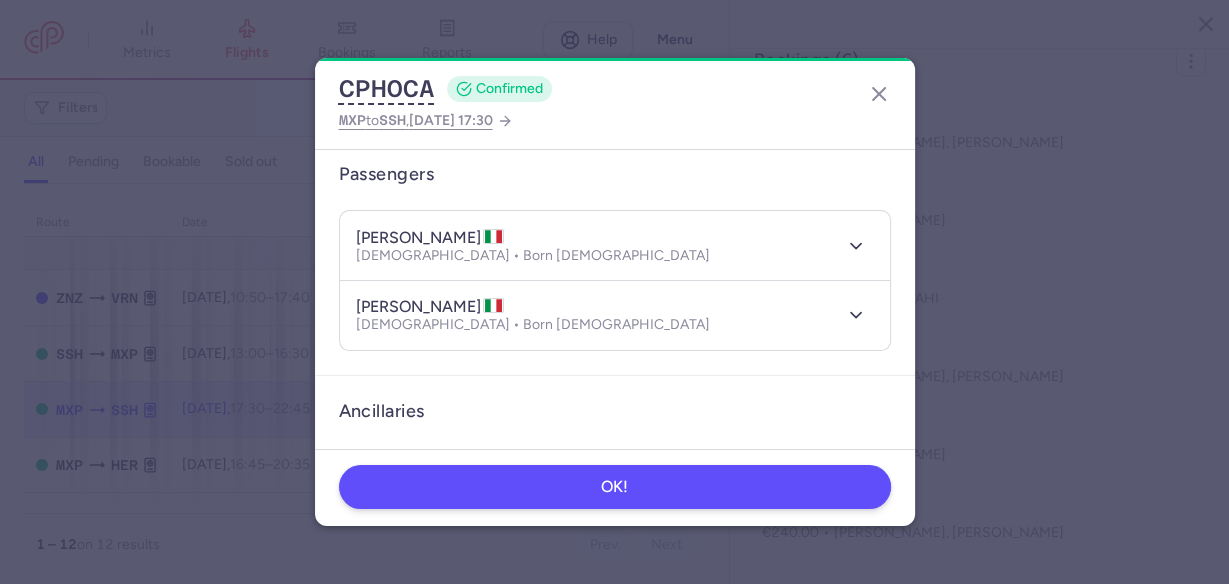 copy on "BARINDELLI" 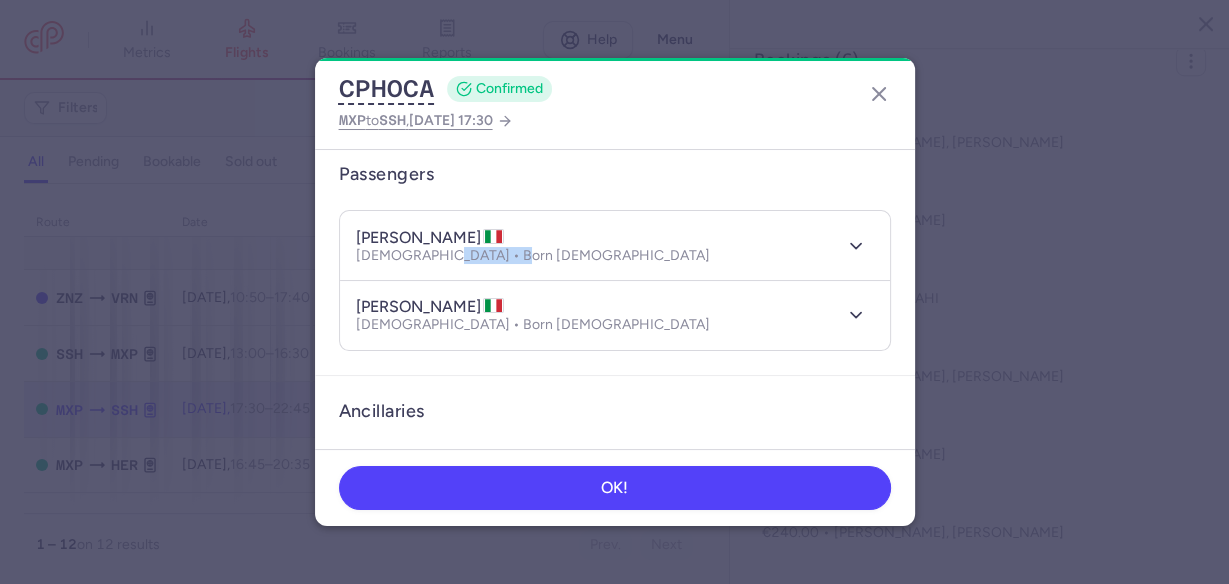 drag, startPoint x: 433, startPoint y: 258, endPoint x: 504, endPoint y: 261, distance: 71.063354 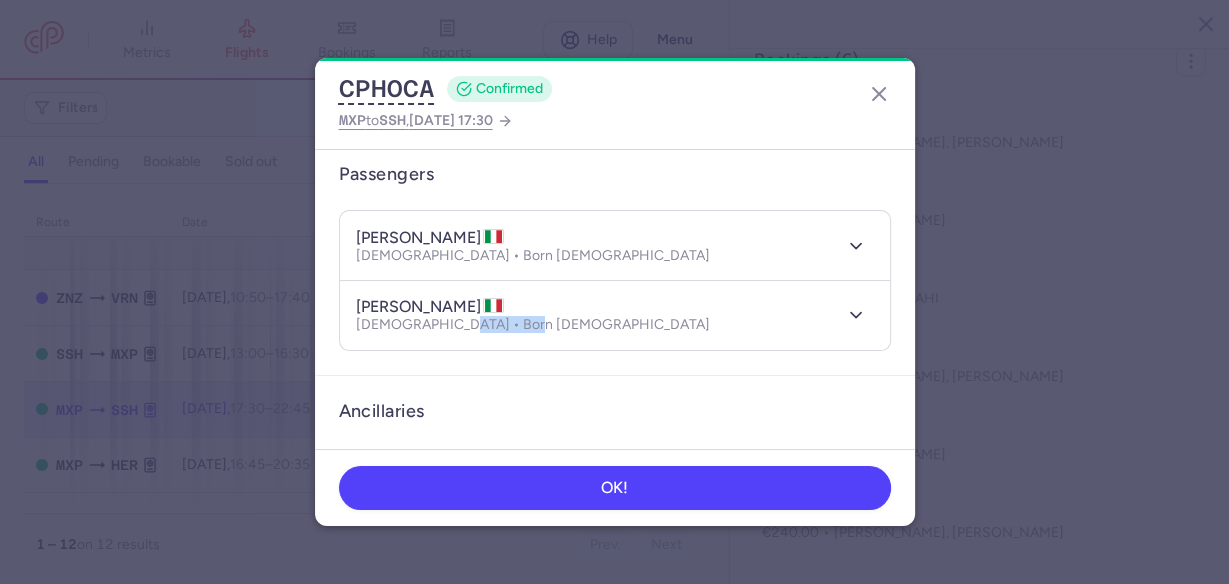 drag, startPoint x: 445, startPoint y: 324, endPoint x: 522, endPoint y: 325, distance: 77.00649 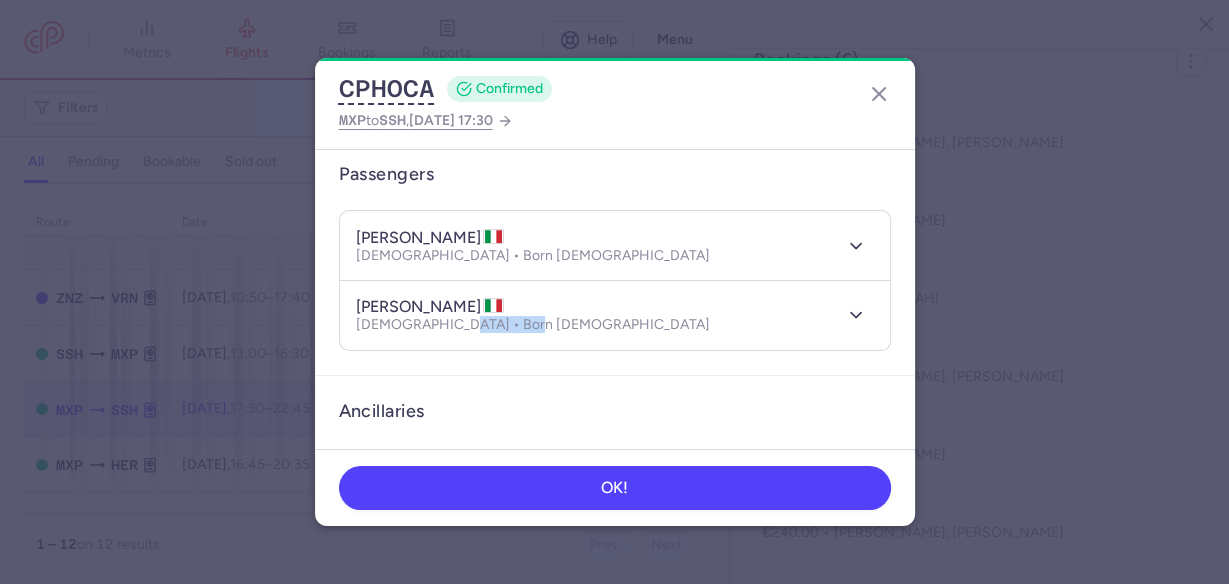 copy on "04/06/2001" 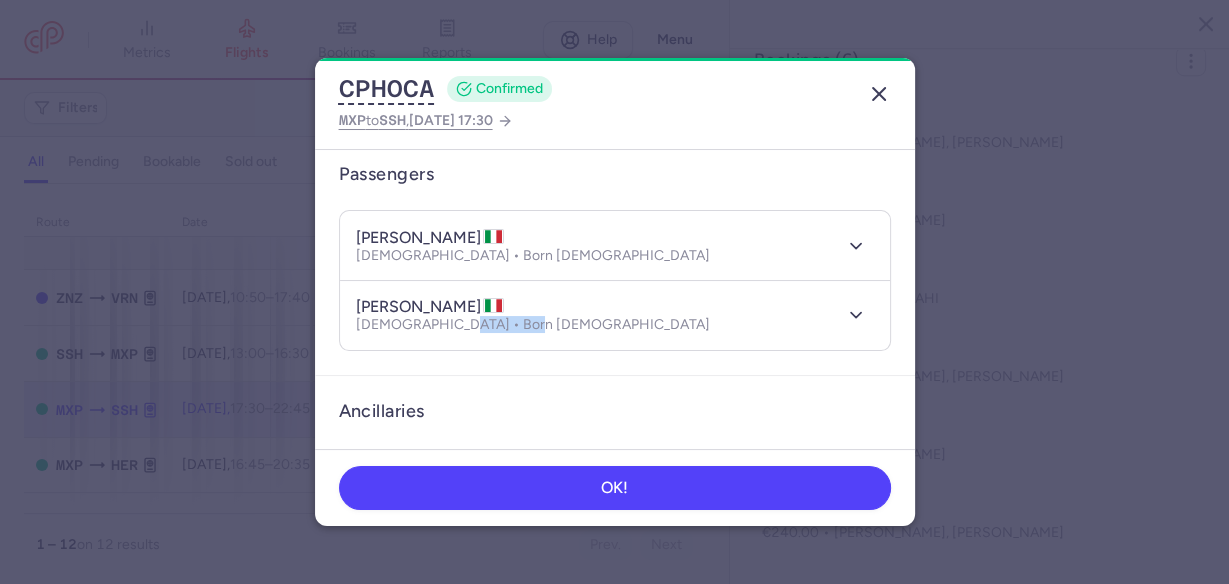 click 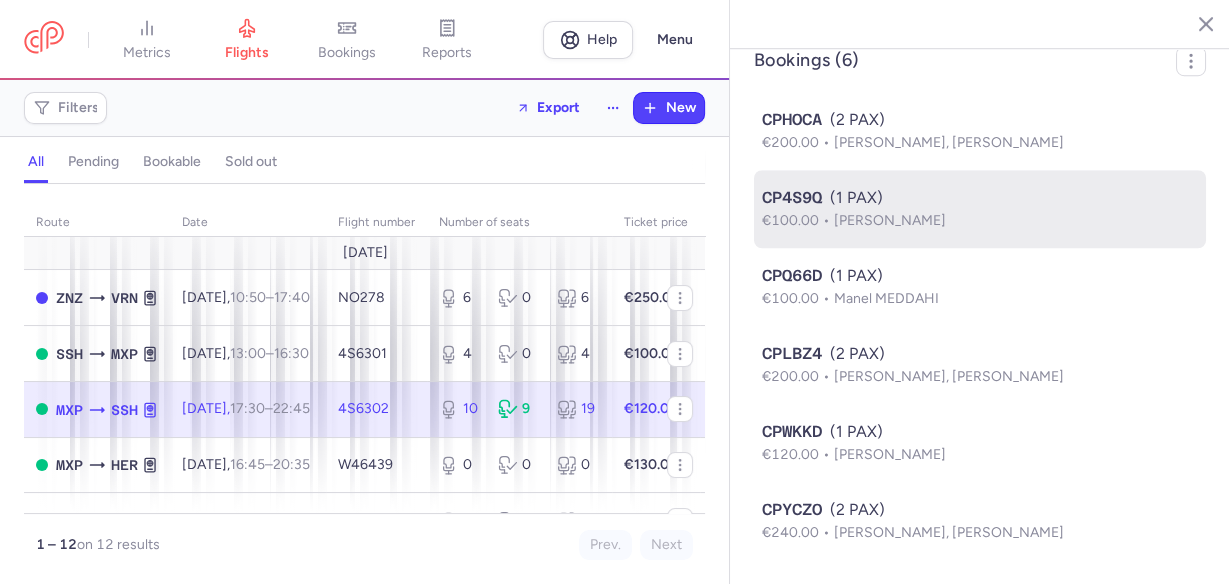 click on "CP4S9Q  (1 PAX)" at bounding box center [980, 198] 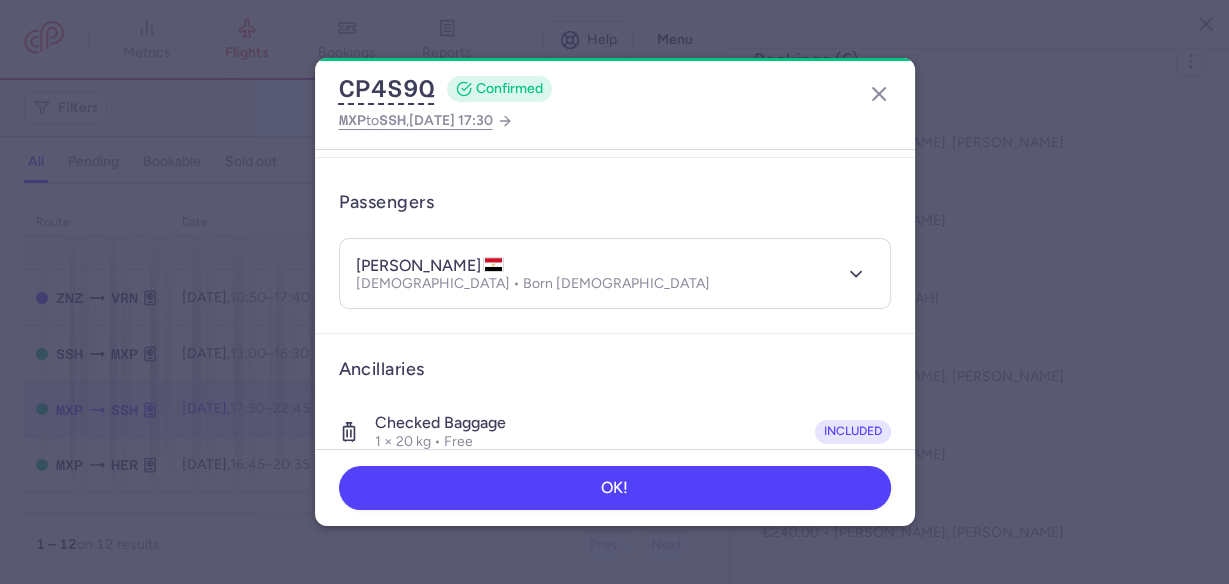 scroll, scrollTop: 0, scrollLeft: 0, axis: both 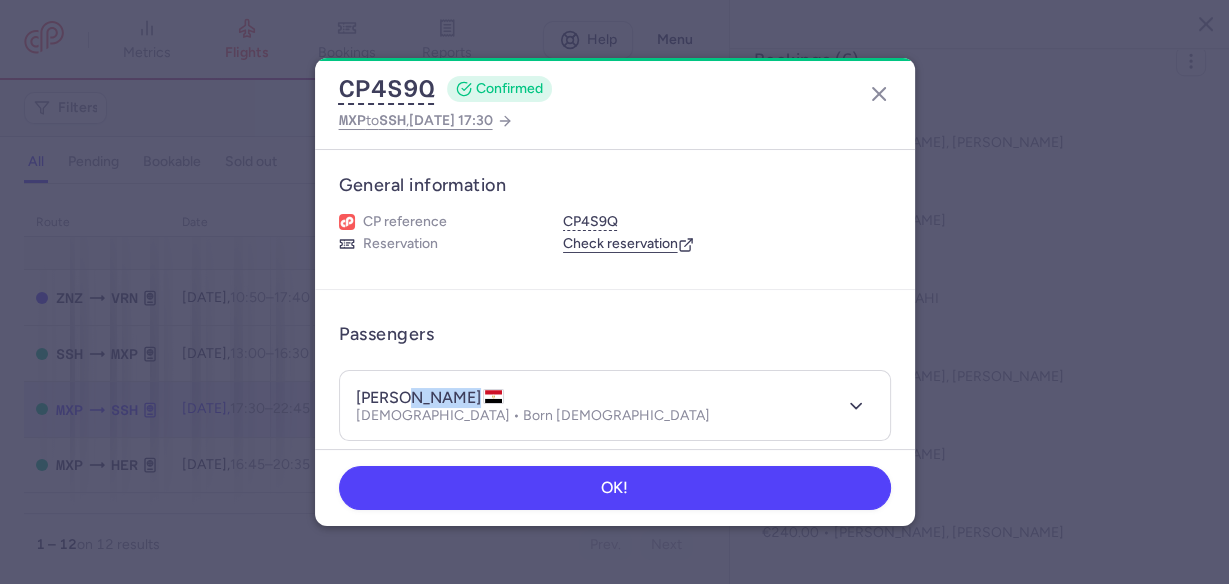 drag, startPoint x: 419, startPoint y: 399, endPoint x: 480, endPoint y: 399, distance: 61 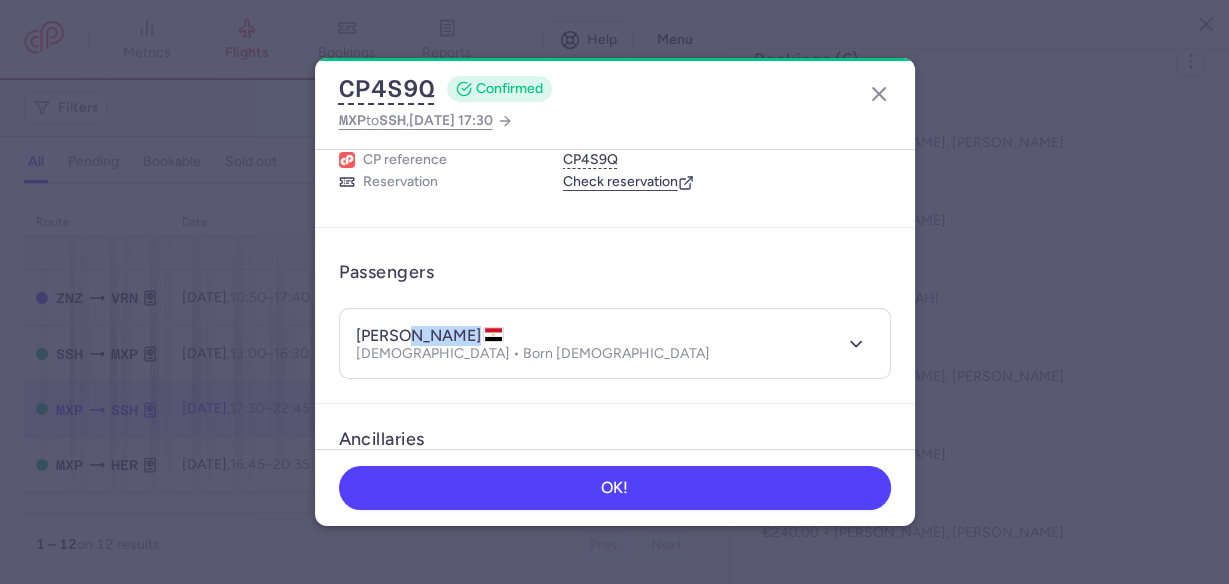 scroll, scrollTop: 160, scrollLeft: 0, axis: vertical 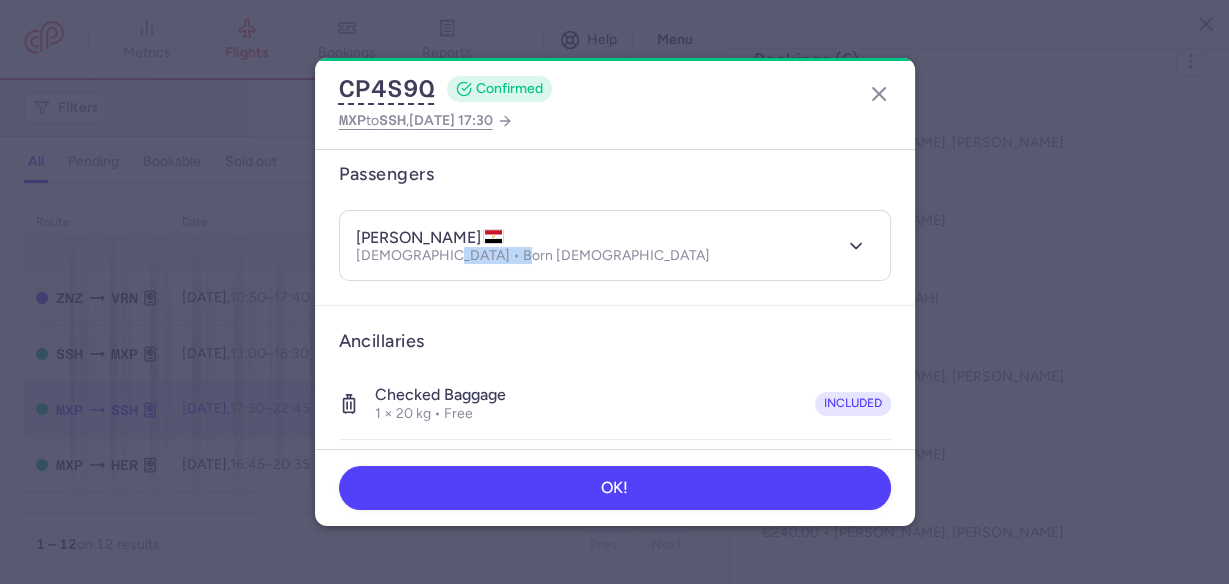 drag, startPoint x: 432, startPoint y: 256, endPoint x: 498, endPoint y: 258, distance: 66.0303 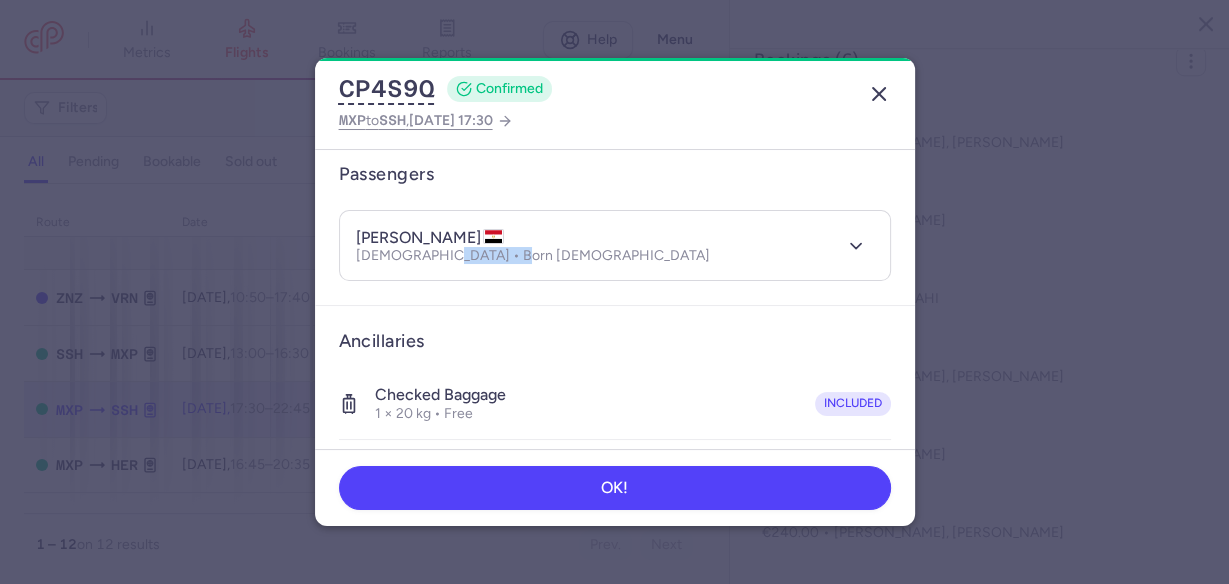 click 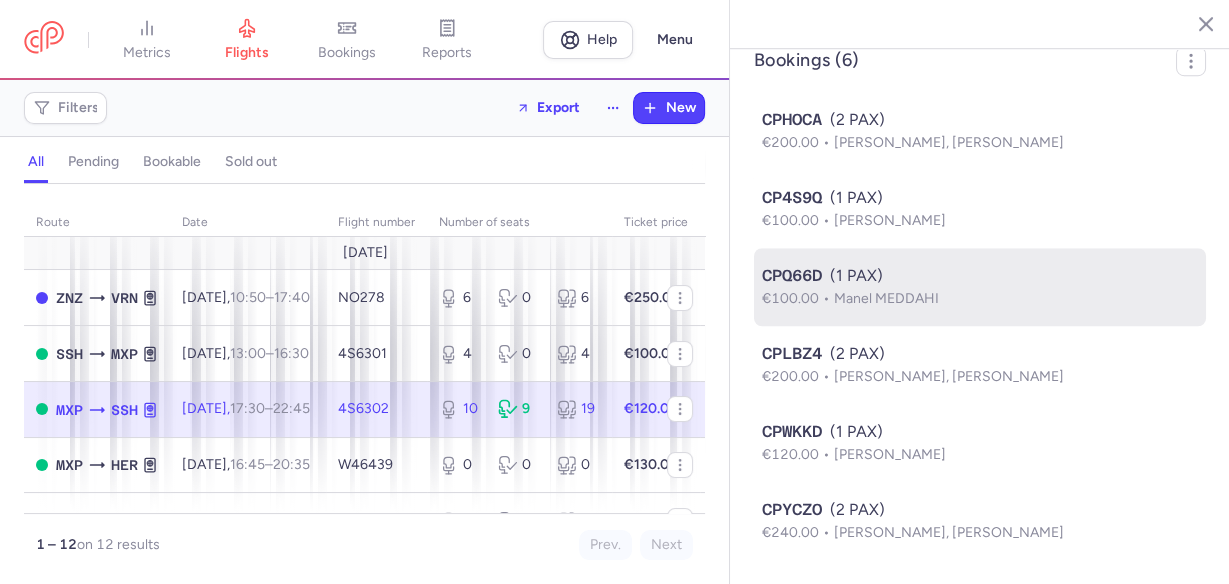click on "CPQ66D  (1 PAX)" at bounding box center (980, 276) 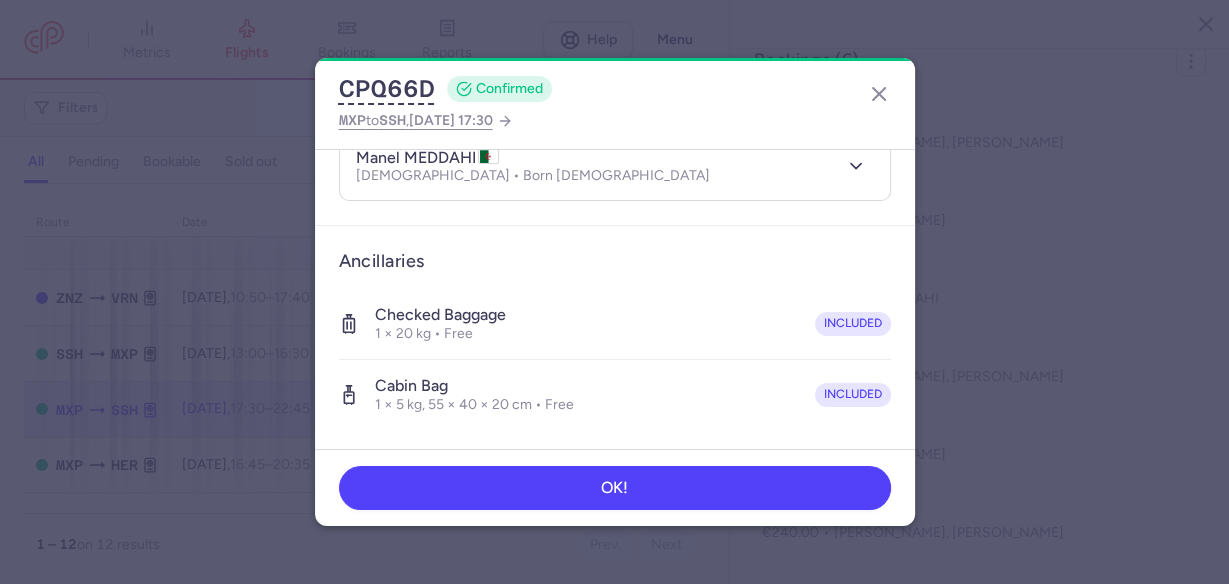 scroll, scrollTop: 160, scrollLeft: 0, axis: vertical 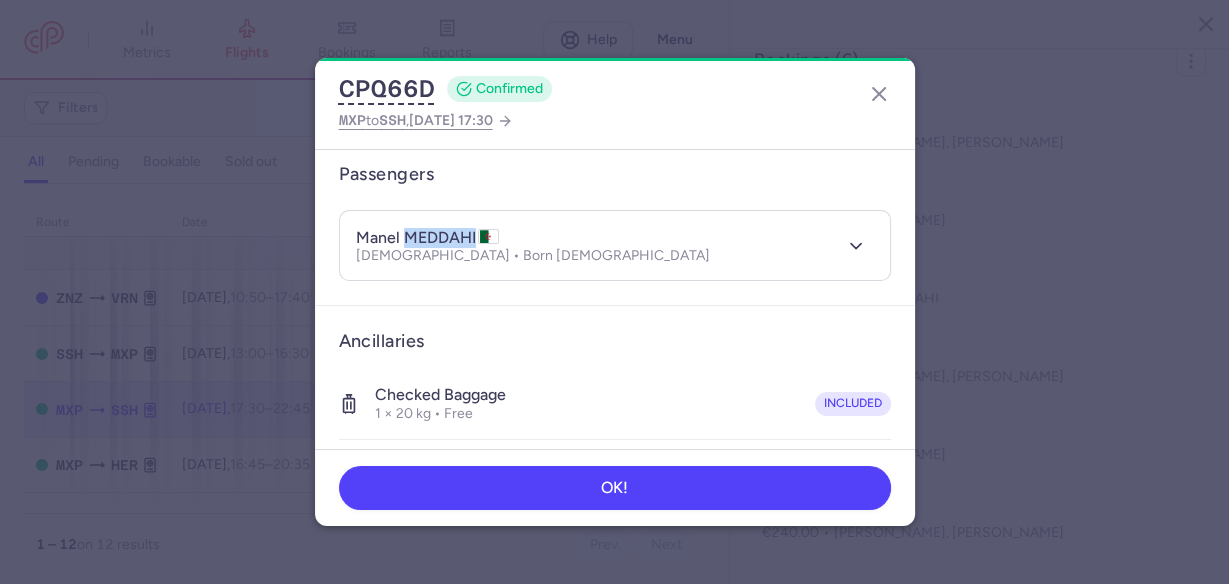 drag, startPoint x: 404, startPoint y: 241, endPoint x: 474, endPoint y: 242, distance: 70.00714 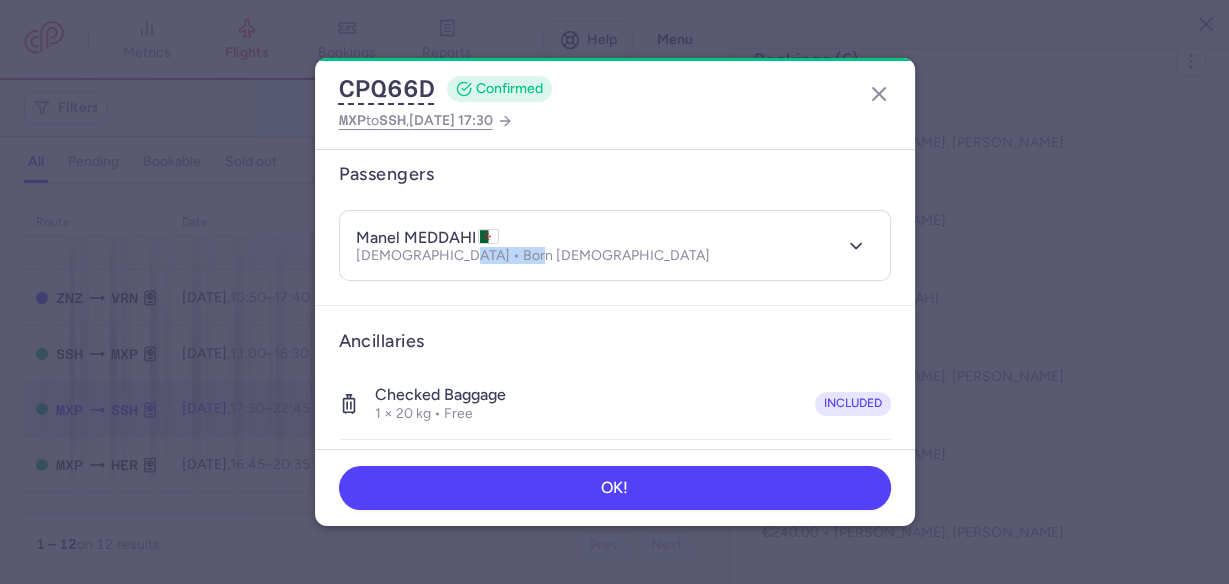 drag, startPoint x: 449, startPoint y: 256, endPoint x: 520, endPoint y: 258, distance: 71.02816 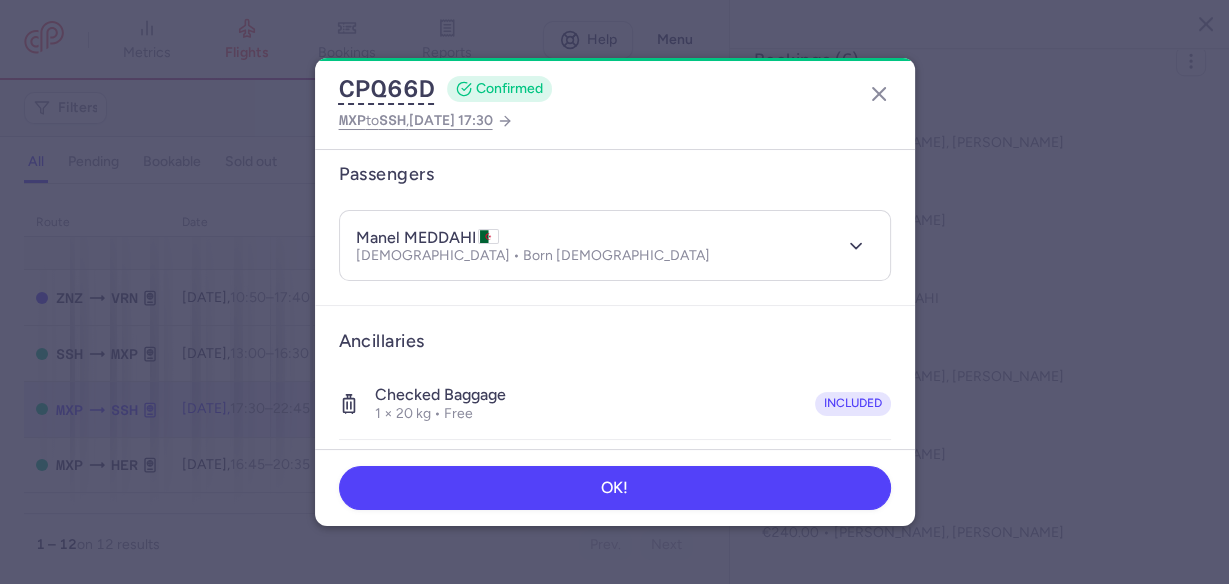 click 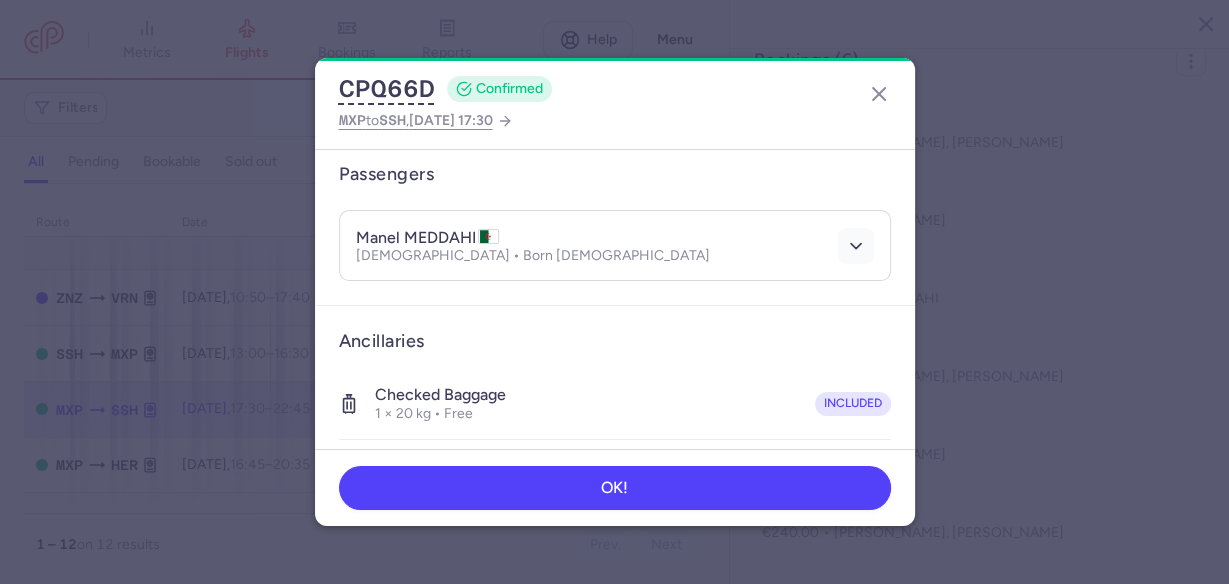 click 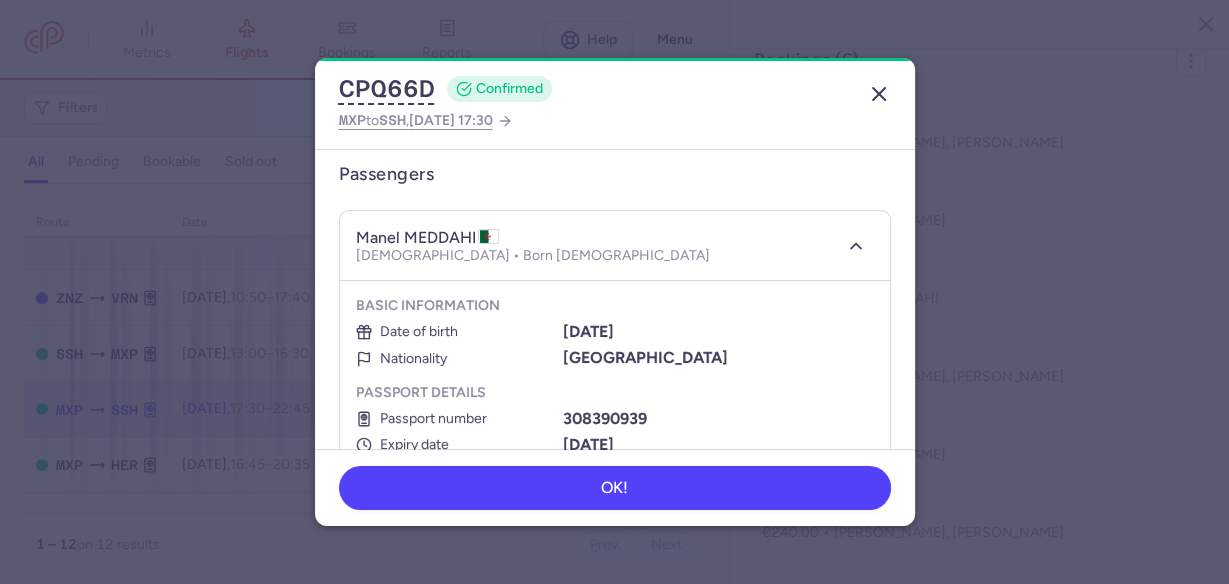 click 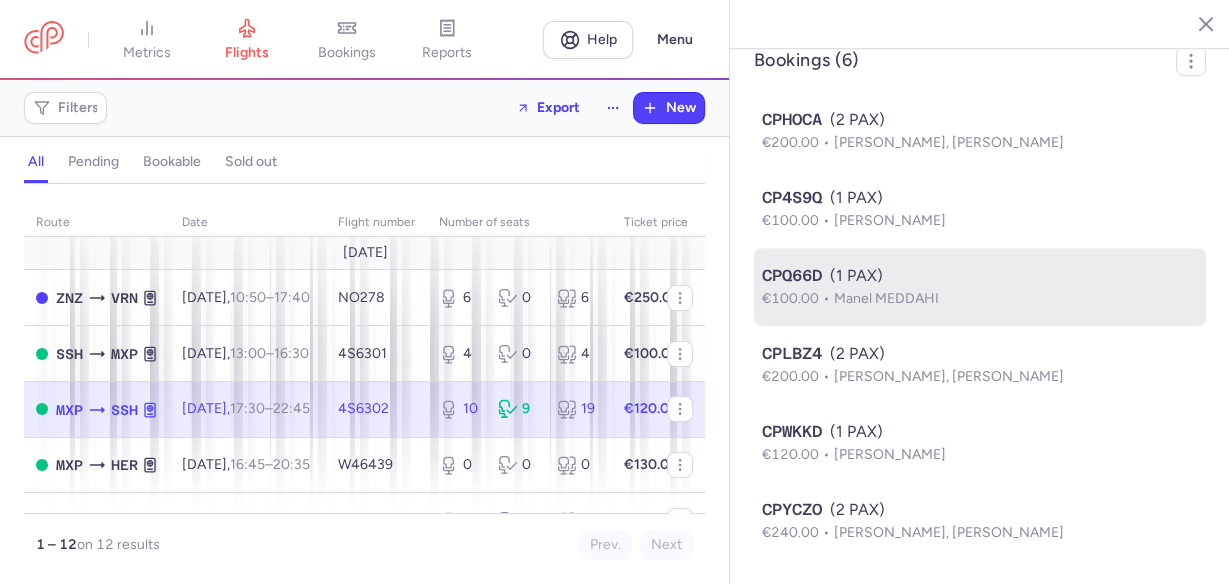 click on "CPQ66D  (1 PAX)" at bounding box center (980, 276) 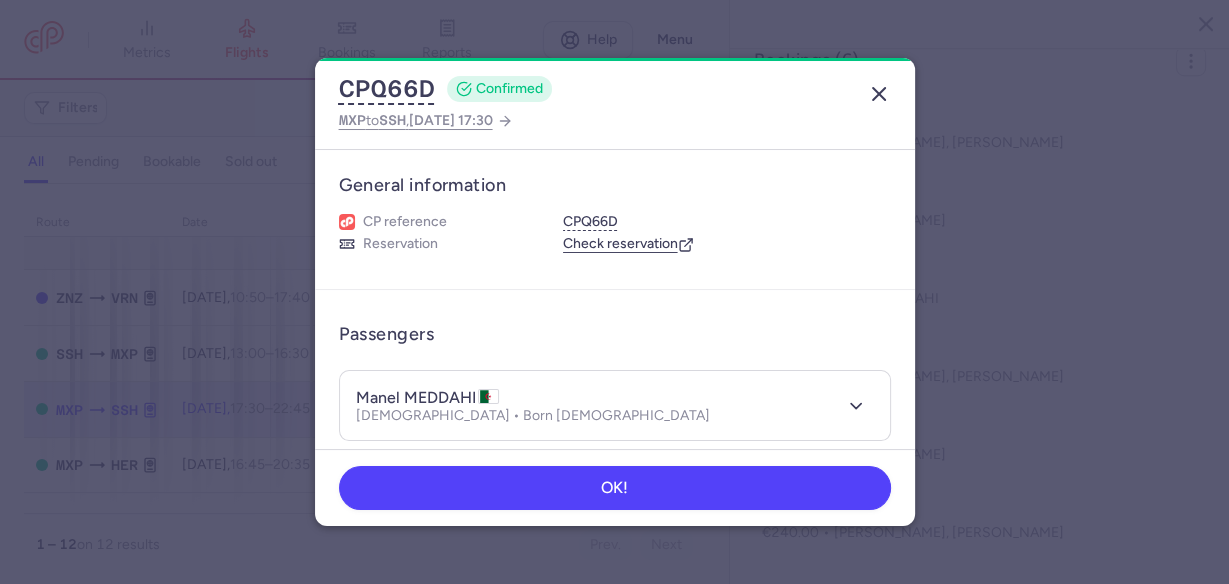 click 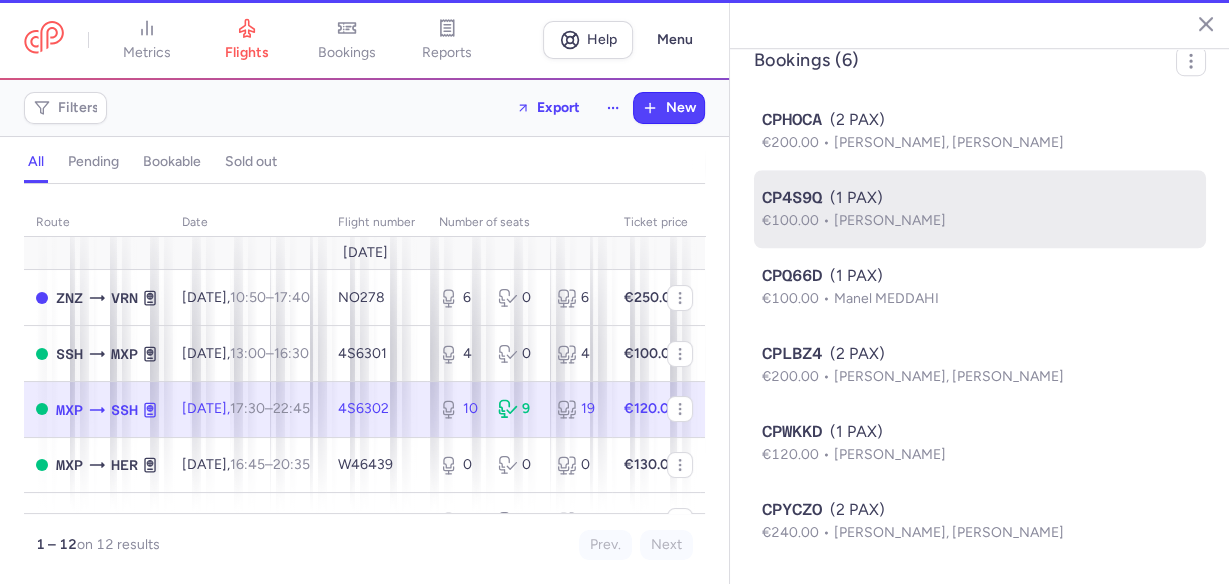 click on "CP4S9Q  (1 PAX)" at bounding box center (980, 198) 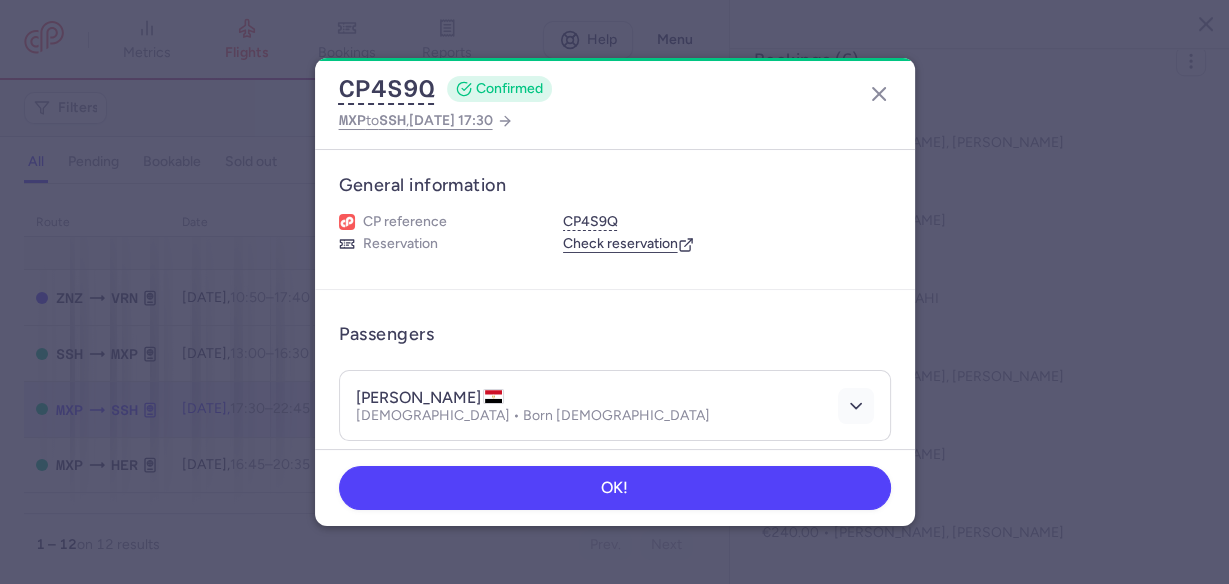 click 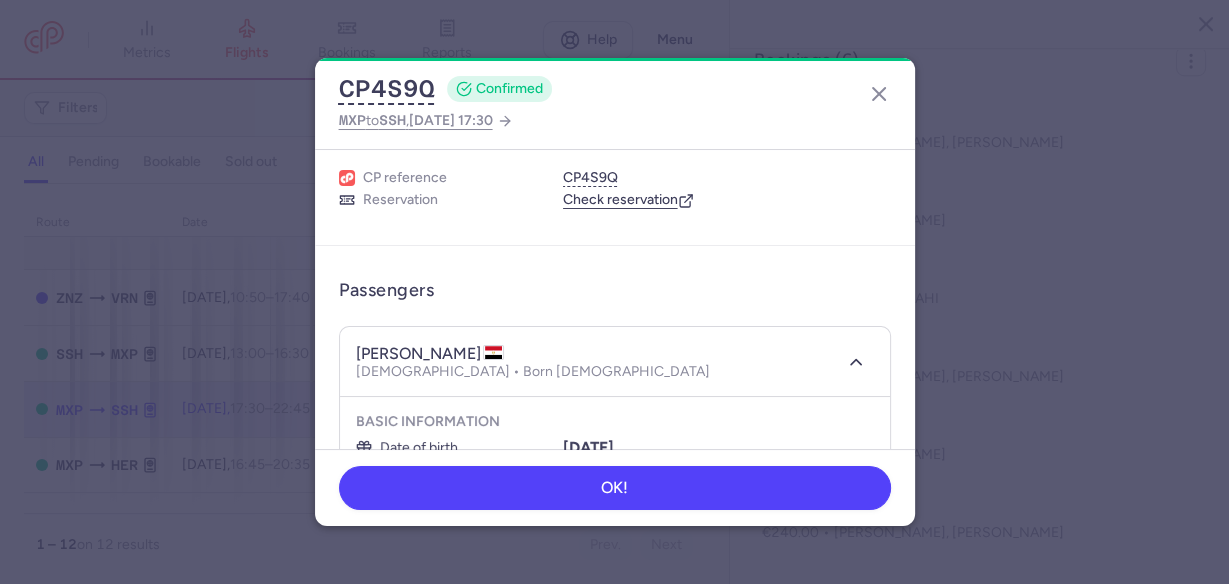 scroll, scrollTop: 160, scrollLeft: 0, axis: vertical 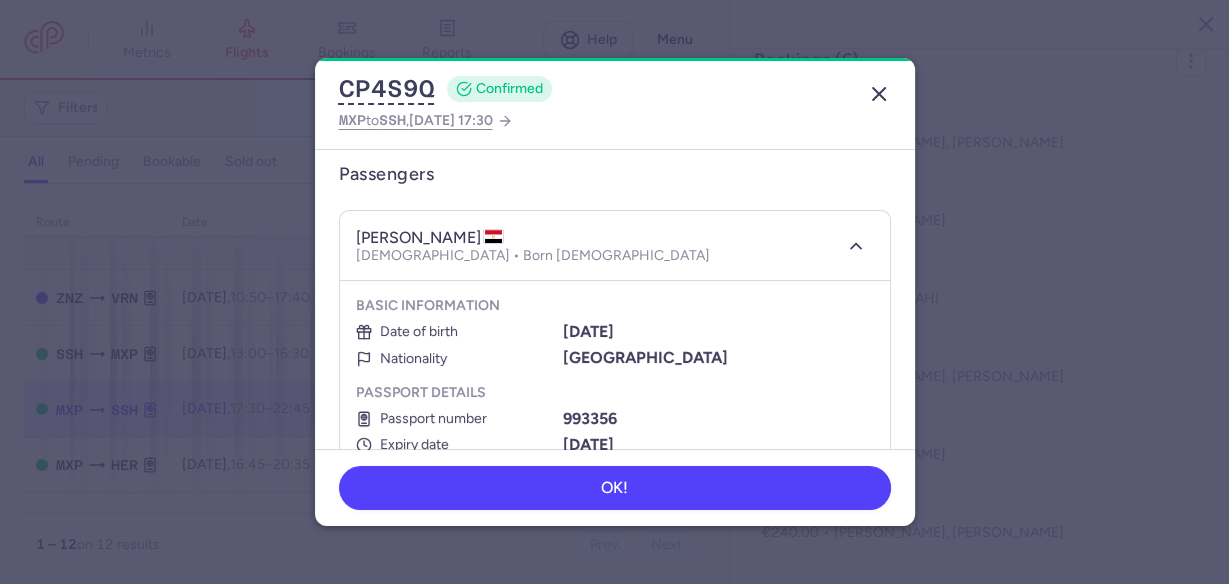 click 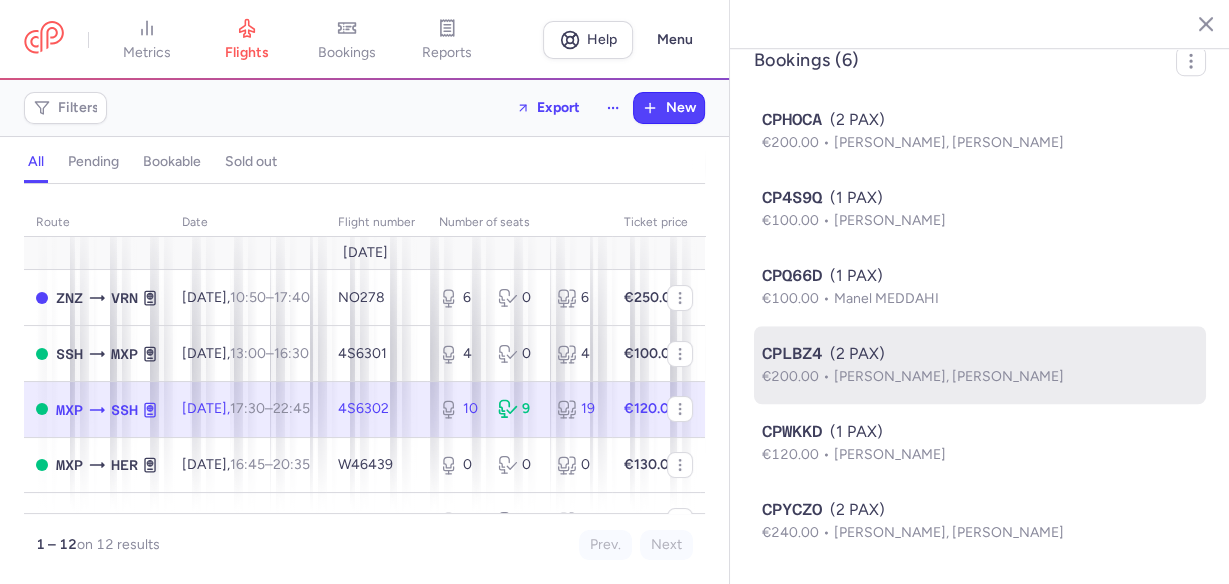 click on "CPLBZ4" at bounding box center (792, 354) 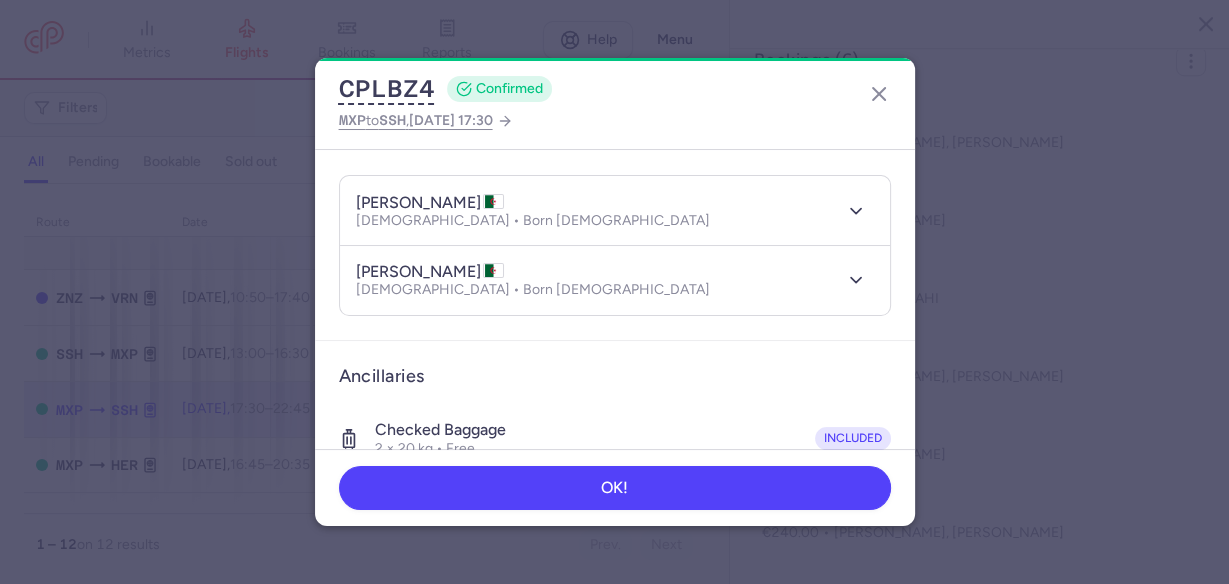 scroll, scrollTop: 160, scrollLeft: 0, axis: vertical 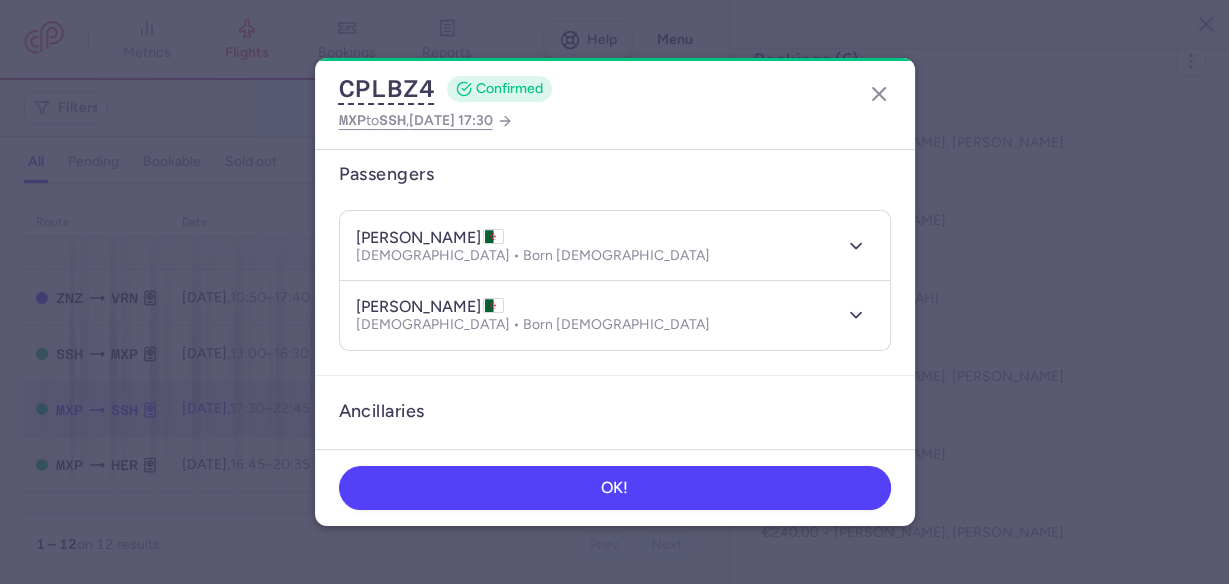 drag, startPoint x: 442, startPoint y: 238, endPoint x: 540, endPoint y: 242, distance: 98.0816 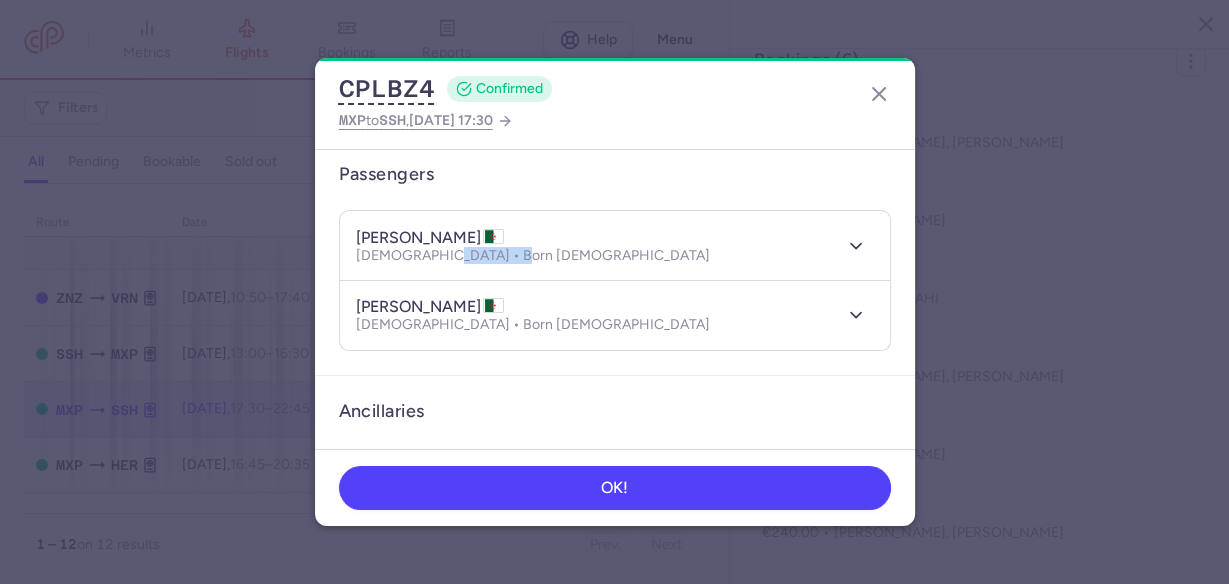 drag, startPoint x: 433, startPoint y: 255, endPoint x: 513, endPoint y: 259, distance: 80.09994 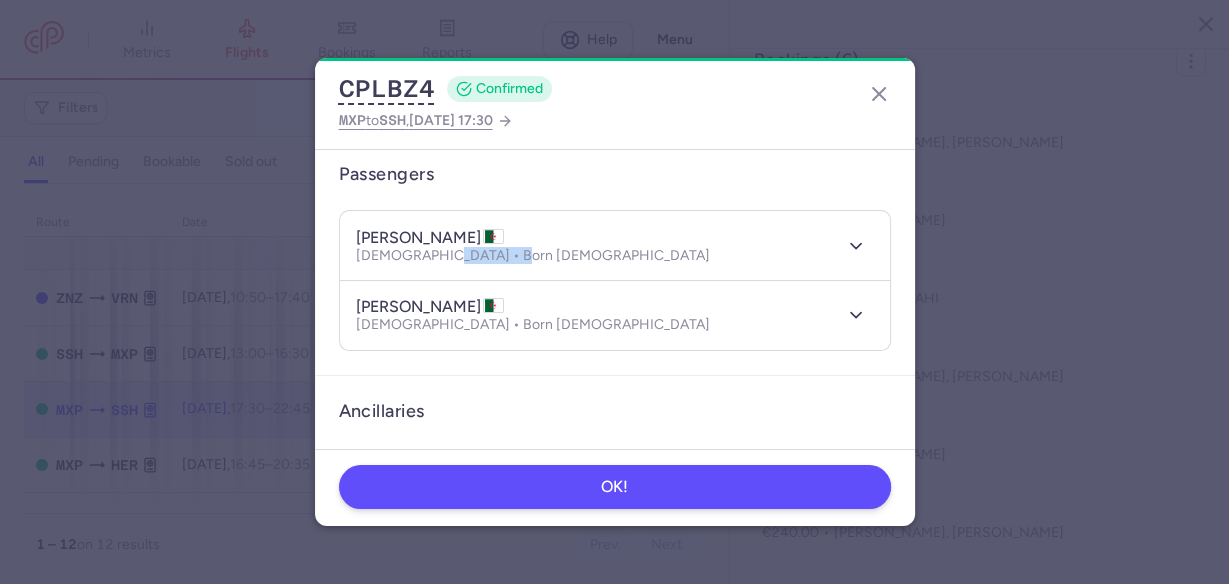 copy on "04/06/1994" 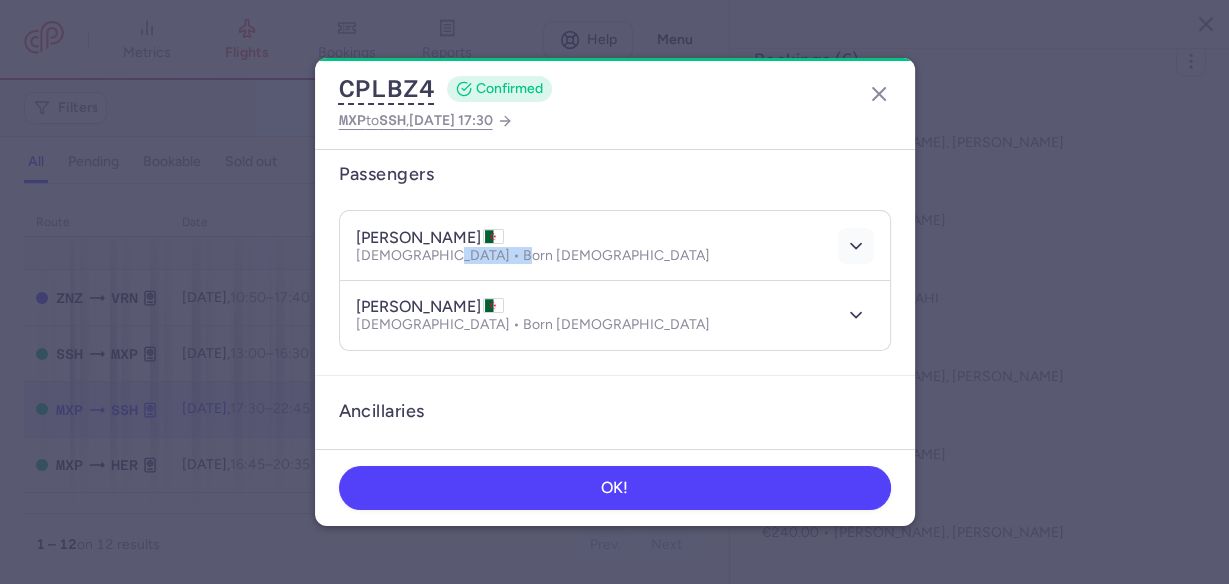 click 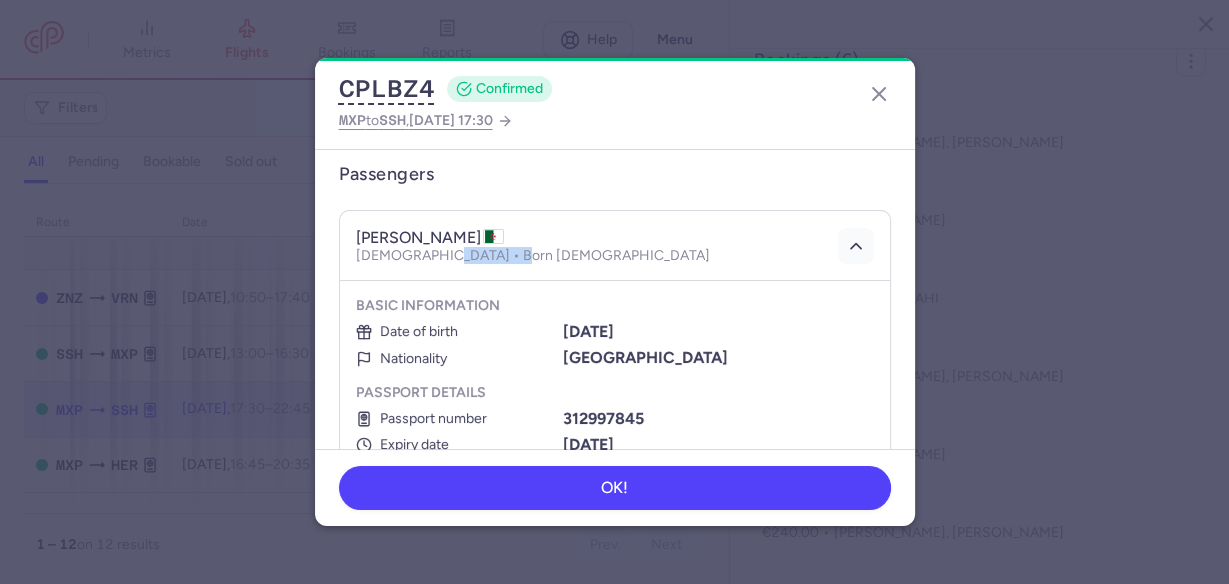 click 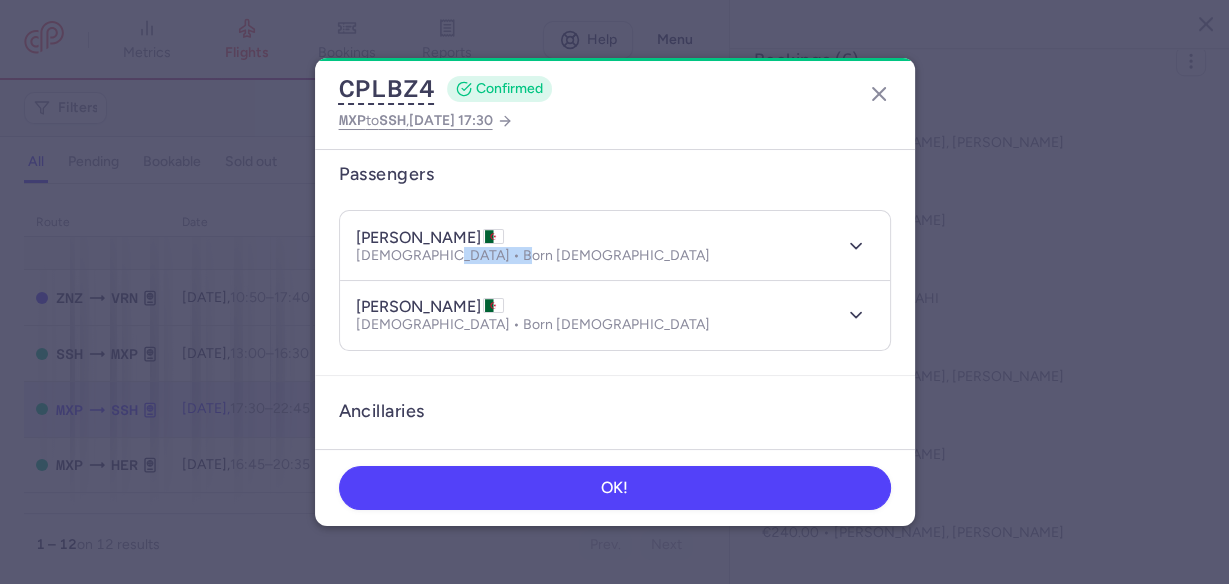 drag, startPoint x: 512, startPoint y: 308, endPoint x: 584, endPoint y: 309, distance: 72.00694 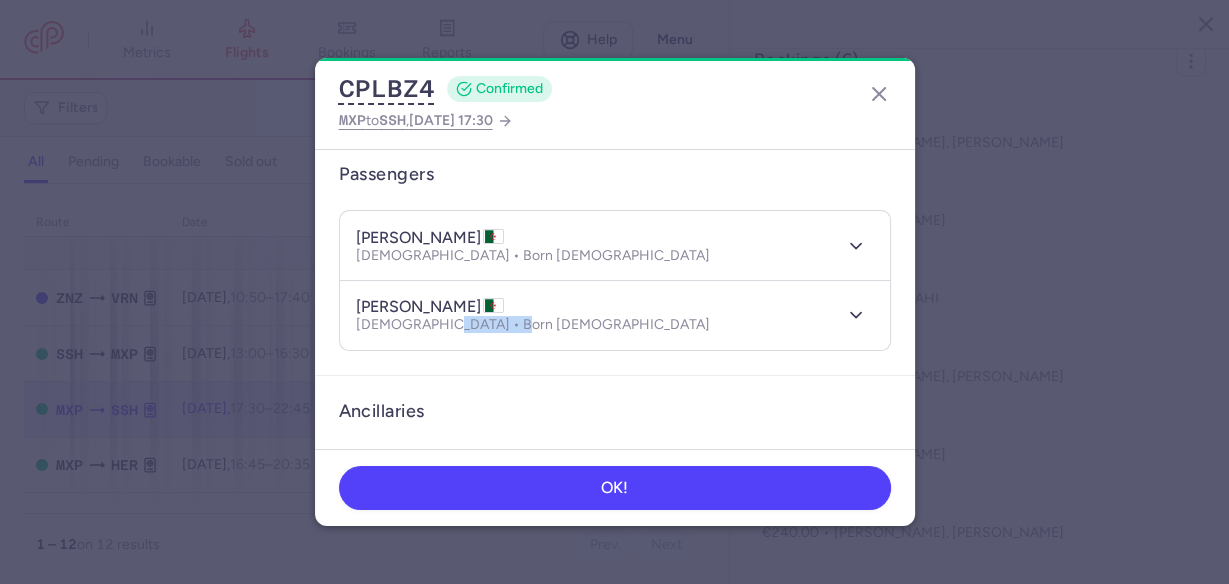 drag, startPoint x: 434, startPoint y: 327, endPoint x: 497, endPoint y: 329, distance: 63.03174 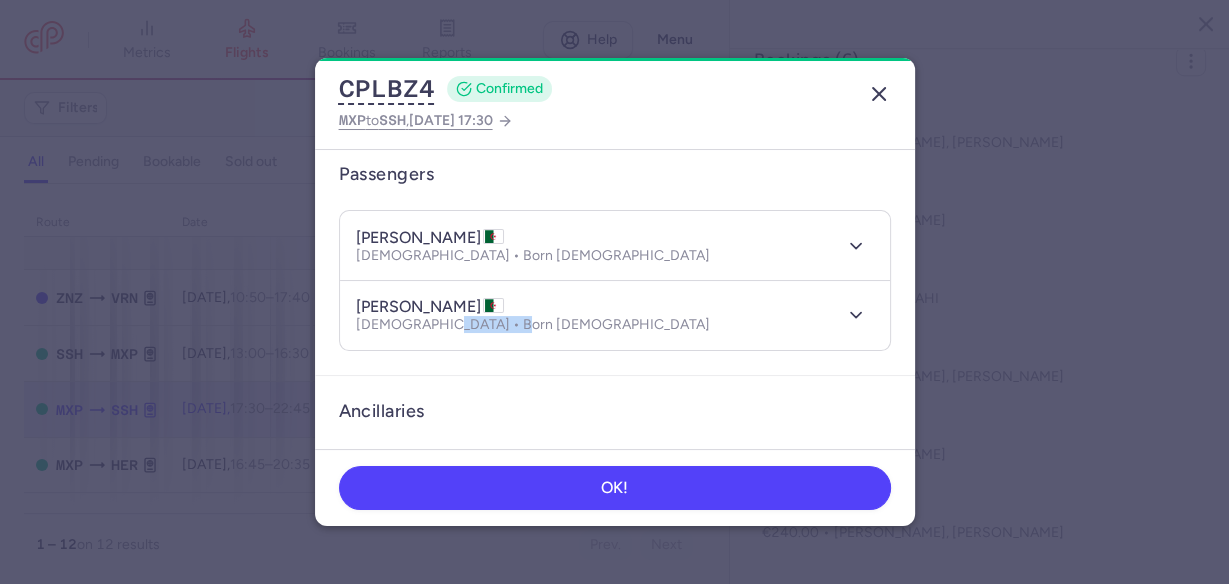 click 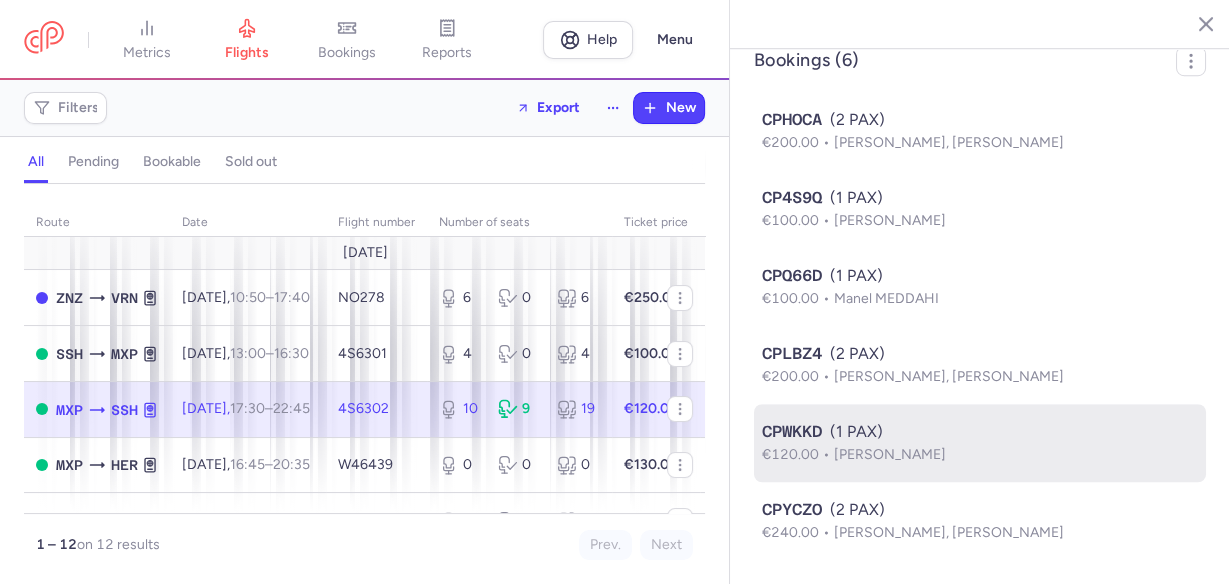 click on "CPWKKD  (1 PAX)" at bounding box center (980, 432) 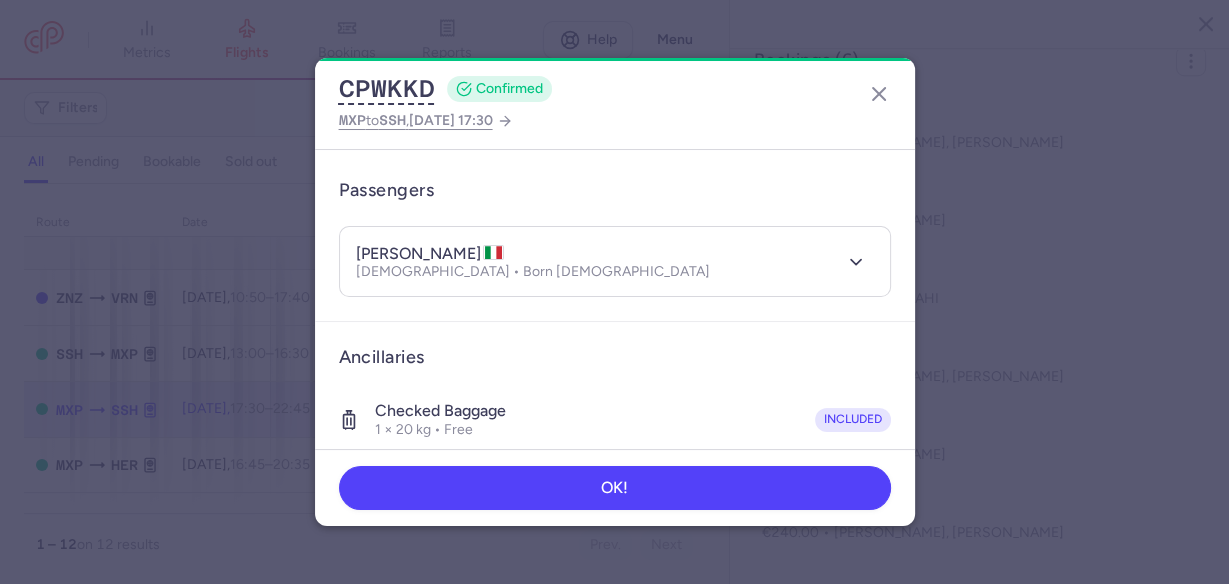 scroll, scrollTop: 160, scrollLeft: 0, axis: vertical 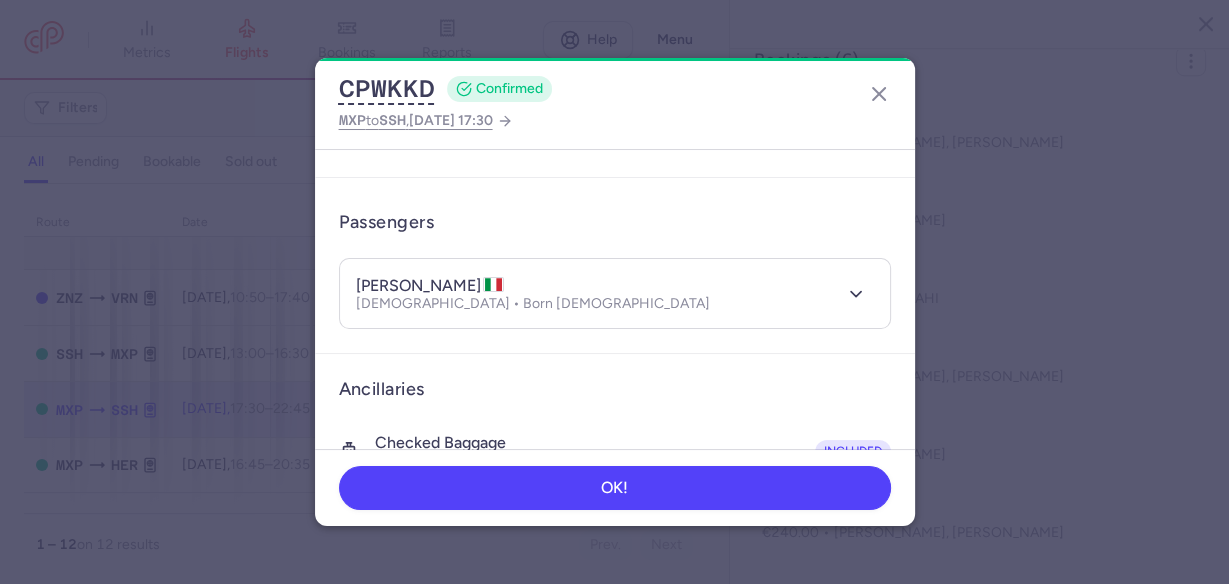 drag, startPoint x: 435, startPoint y: 286, endPoint x: 490, endPoint y: 286, distance: 55 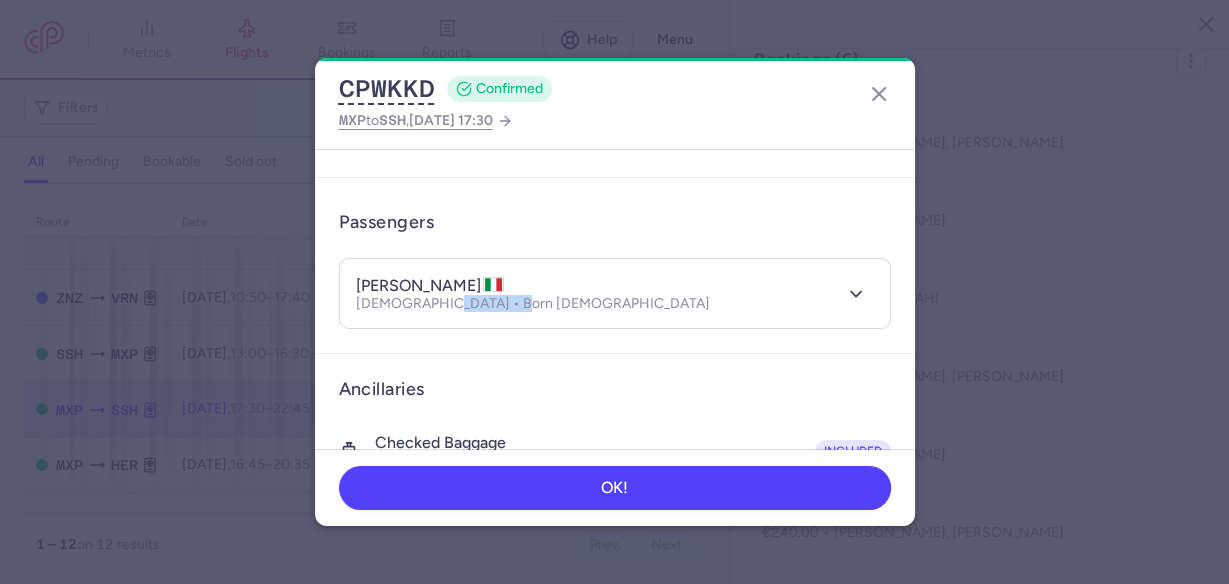 drag, startPoint x: 433, startPoint y: 309, endPoint x: 503, endPoint y: 308, distance: 70.00714 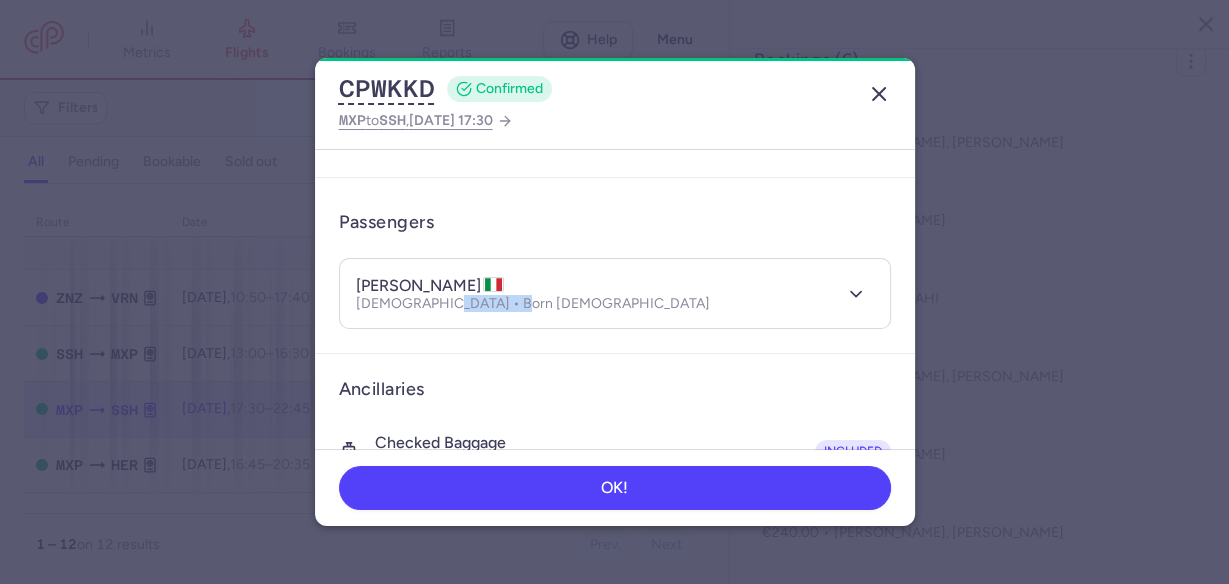 click 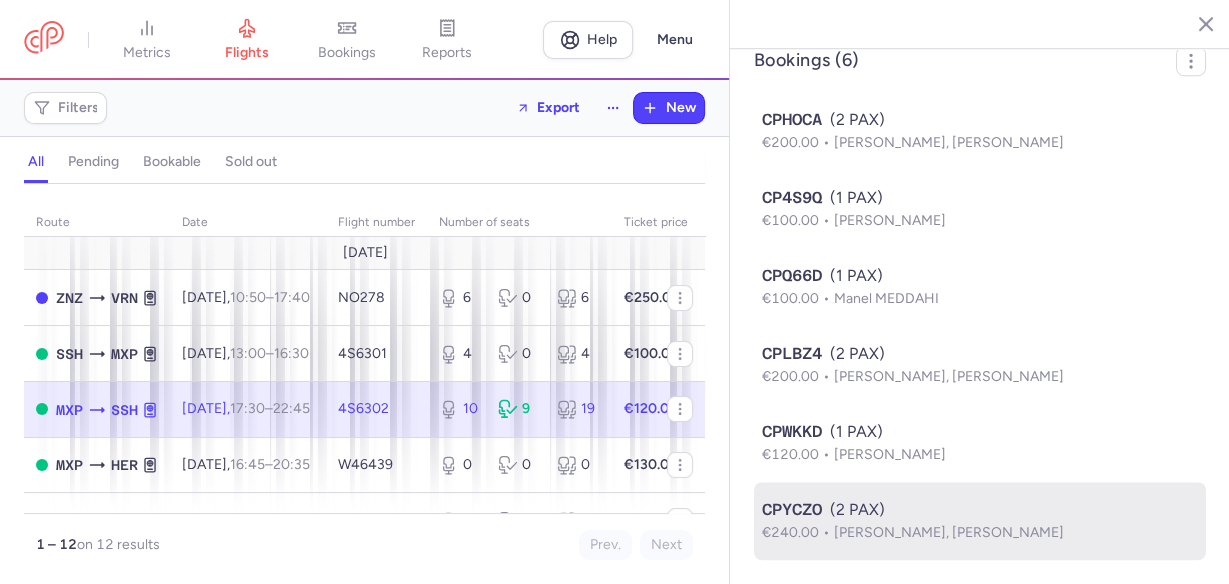 click on "CPYCZO  (2 PAX)" at bounding box center [980, 510] 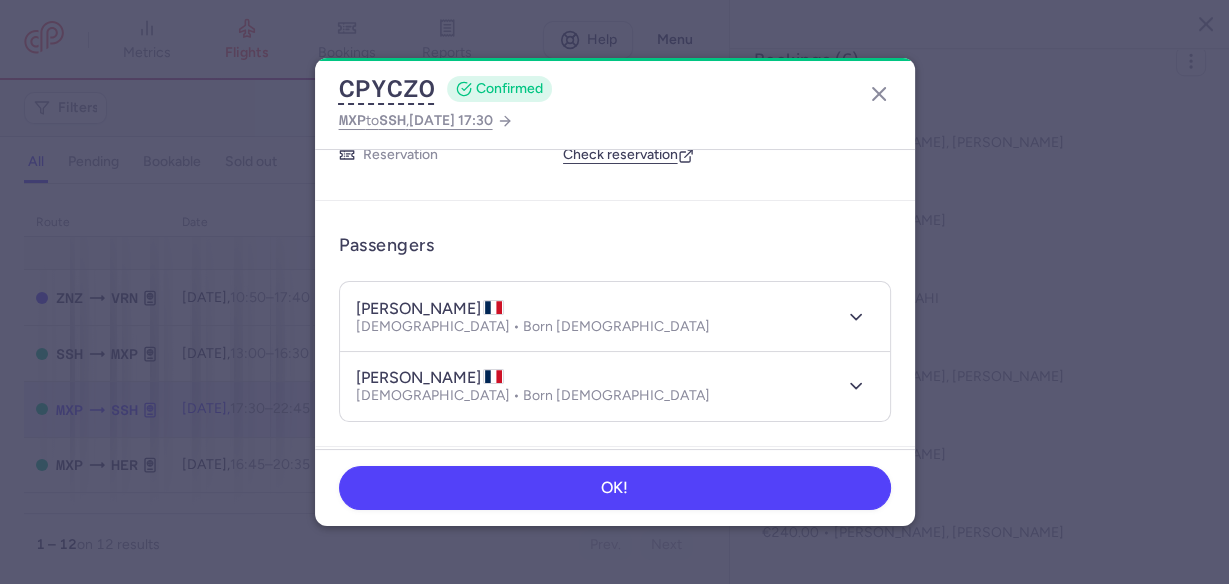 scroll, scrollTop: 80, scrollLeft: 0, axis: vertical 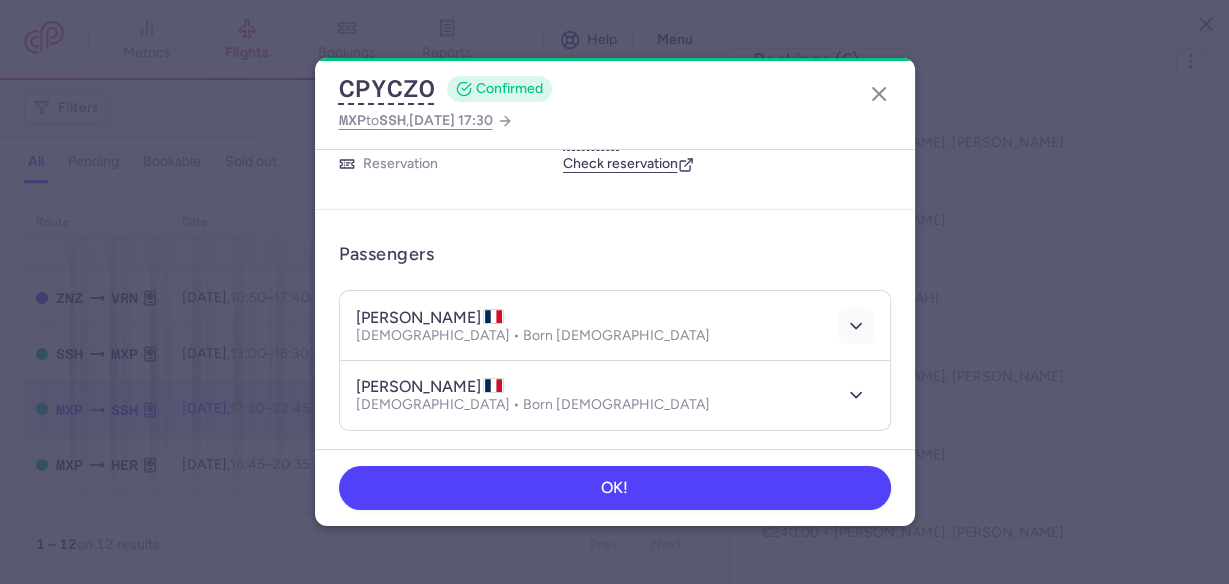 click 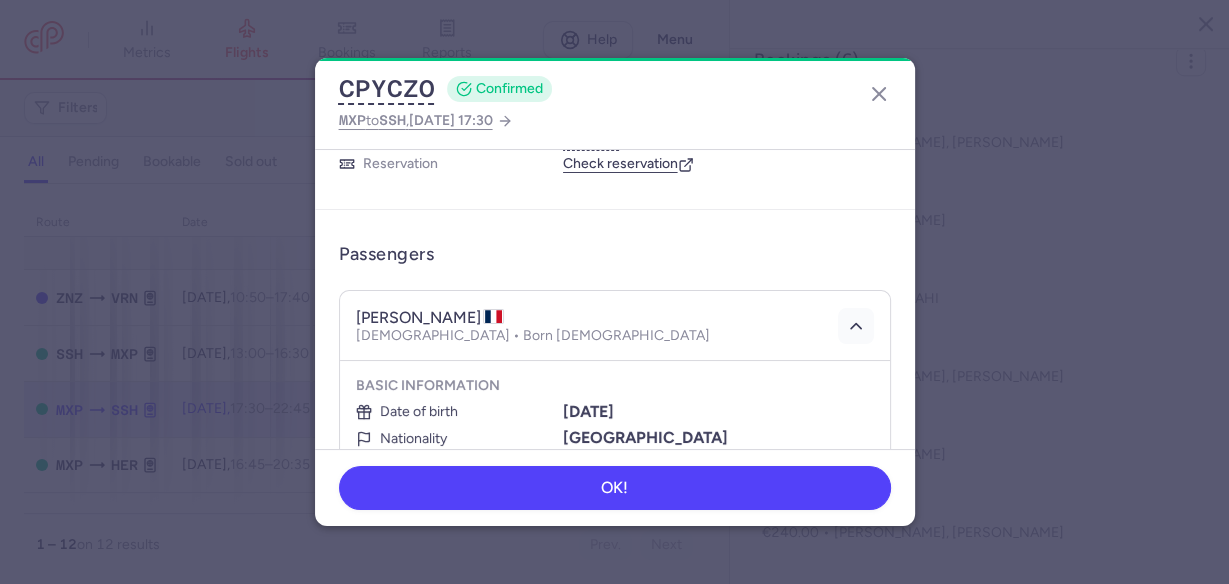 click 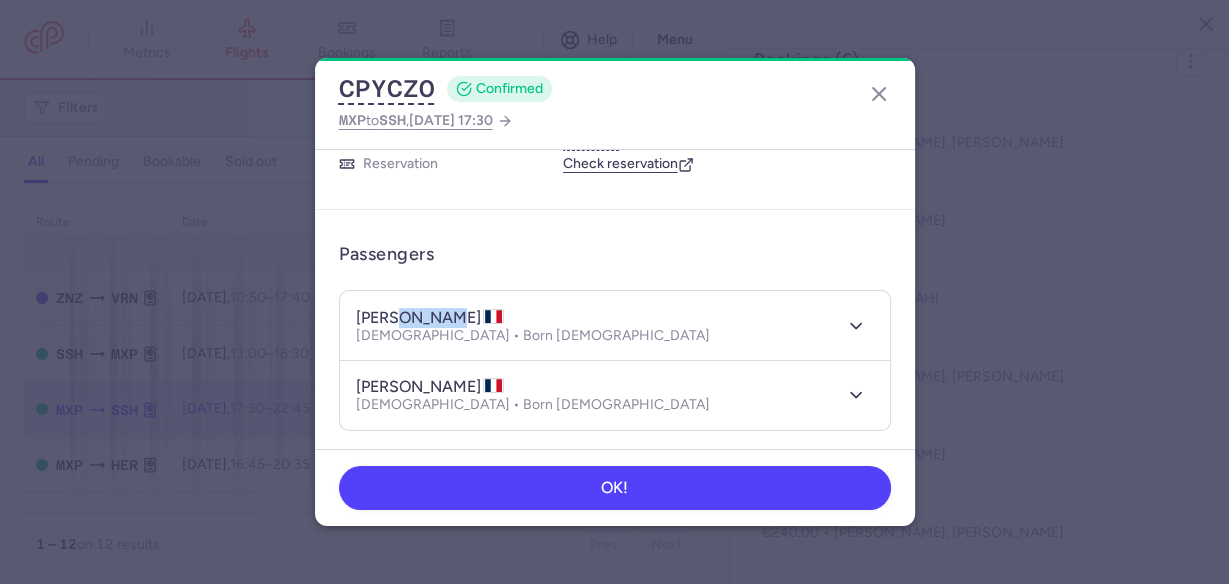 drag, startPoint x: 395, startPoint y: 318, endPoint x: 451, endPoint y: 318, distance: 56 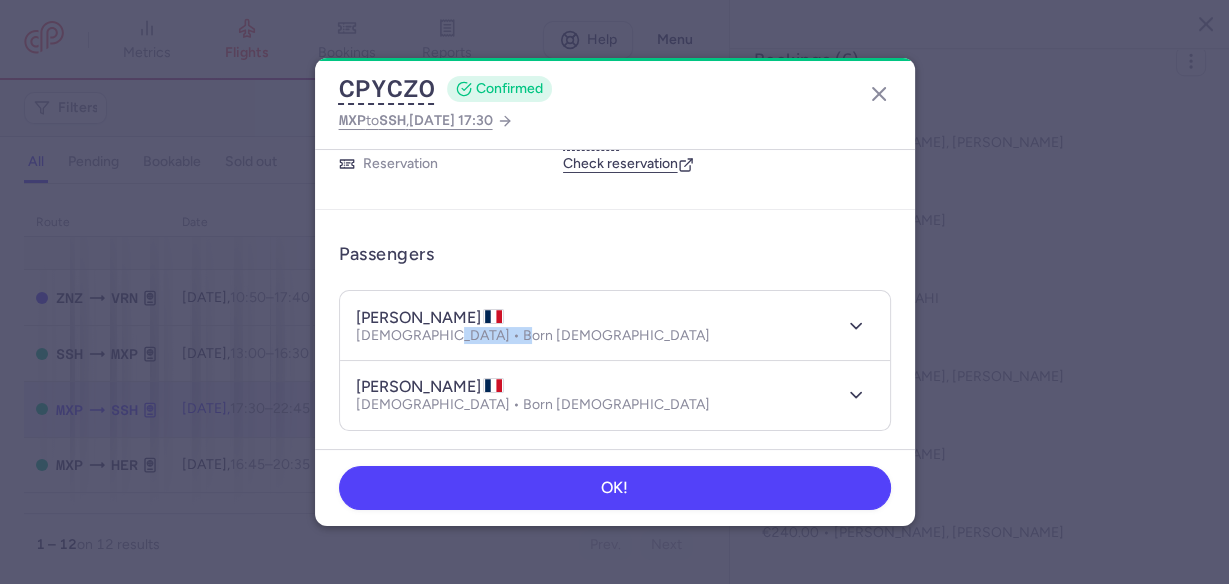 drag, startPoint x: 433, startPoint y: 336, endPoint x: 501, endPoint y: 336, distance: 68 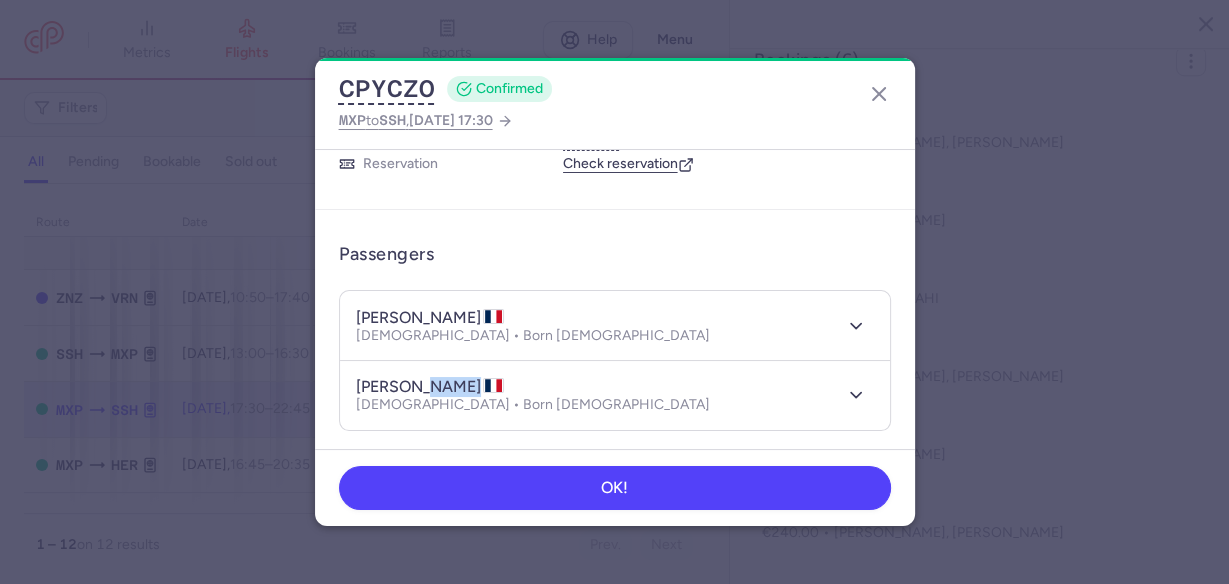drag, startPoint x: 412, startPoint y: 384, endPoint x: 490, endPoint y: 384, distance: 78 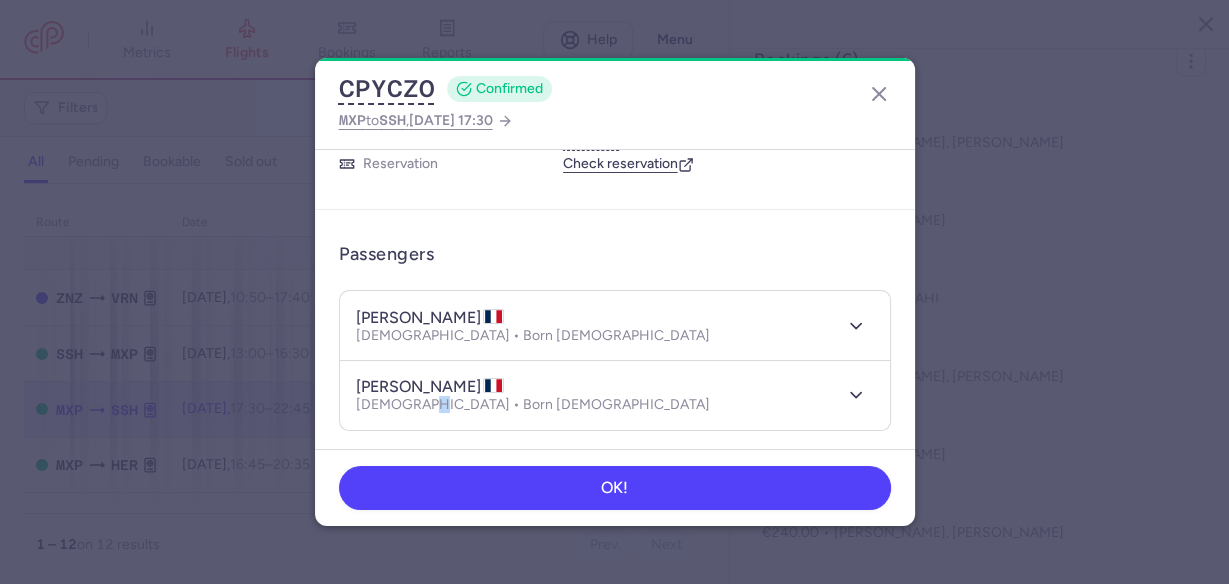 click on "Female • Born 04/08/1999" at bounding box center [533, 405] 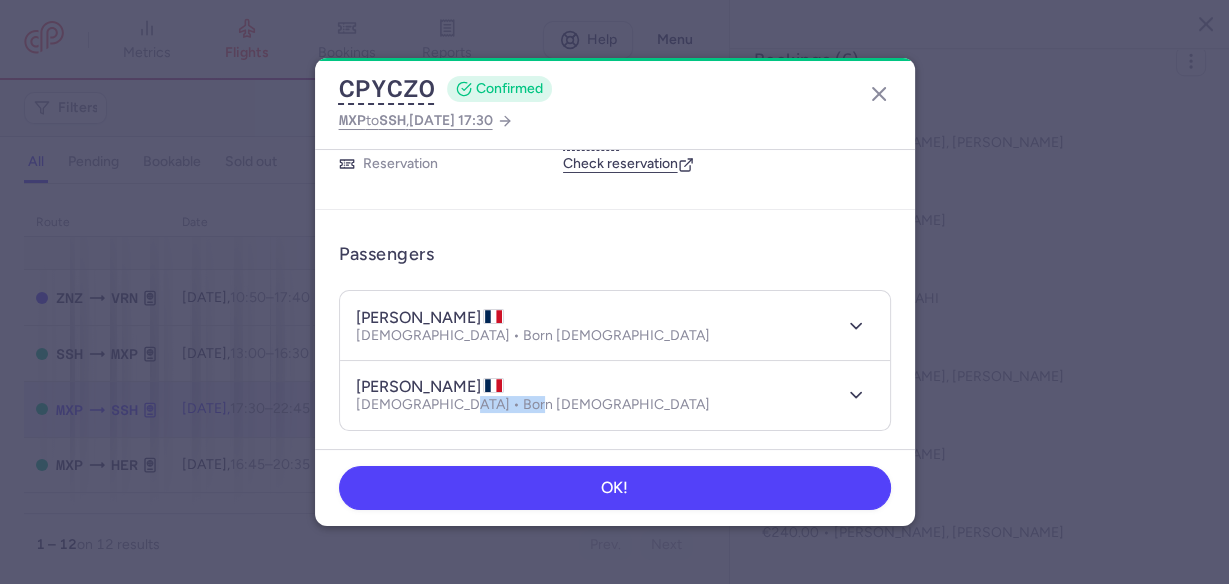 drag, startPoint x: 448, startPoint y: 405, endPoint x: 518, endPoint y: 409, distance: 70.11419 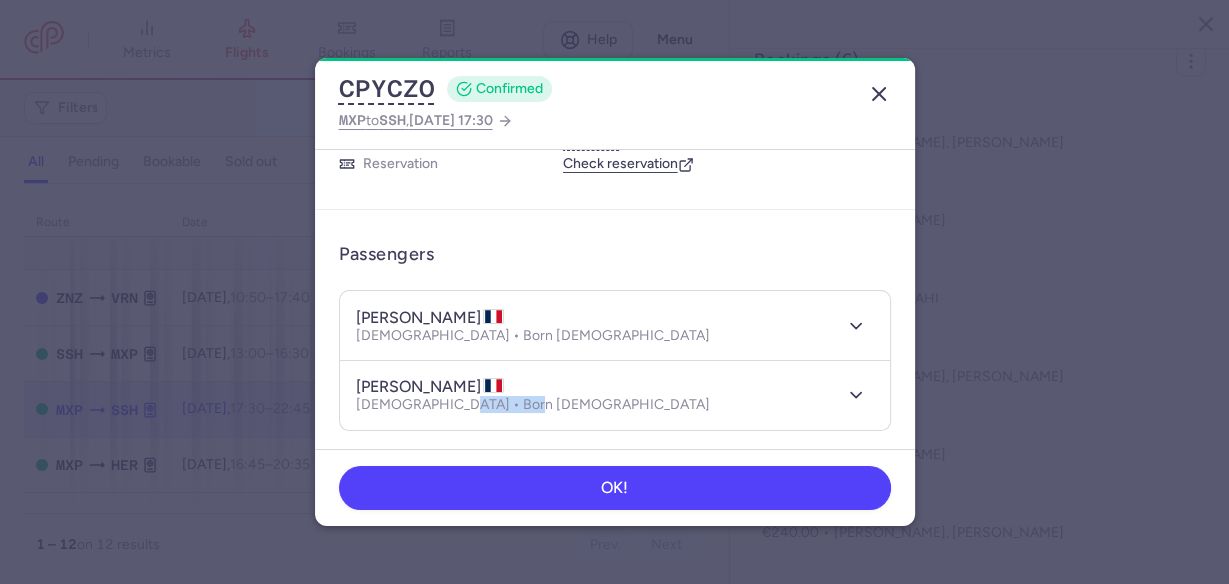 click 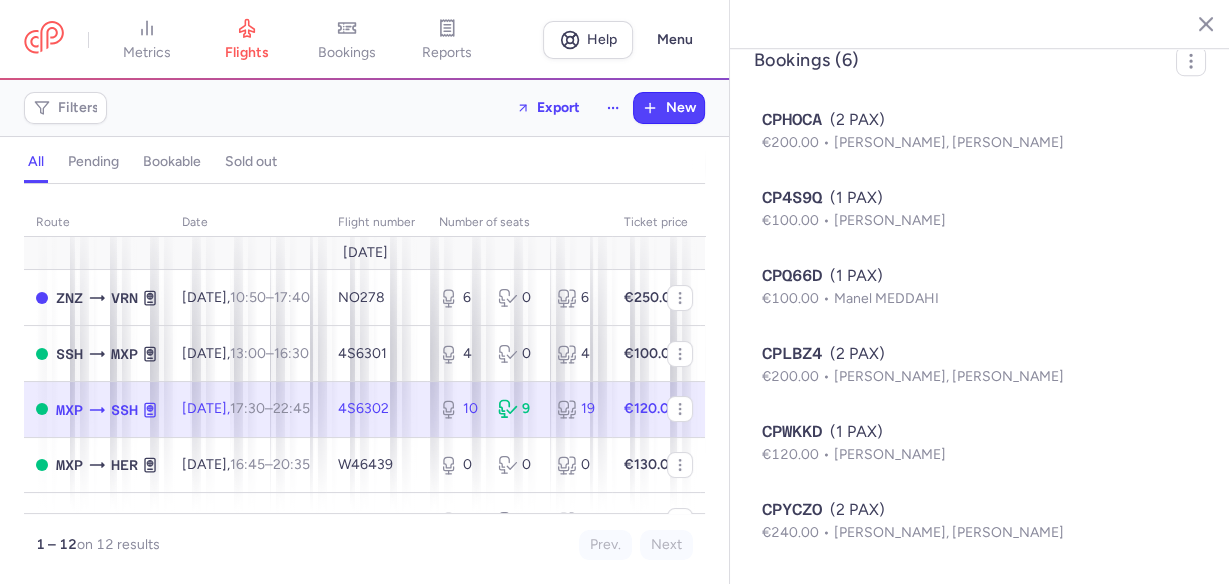click 